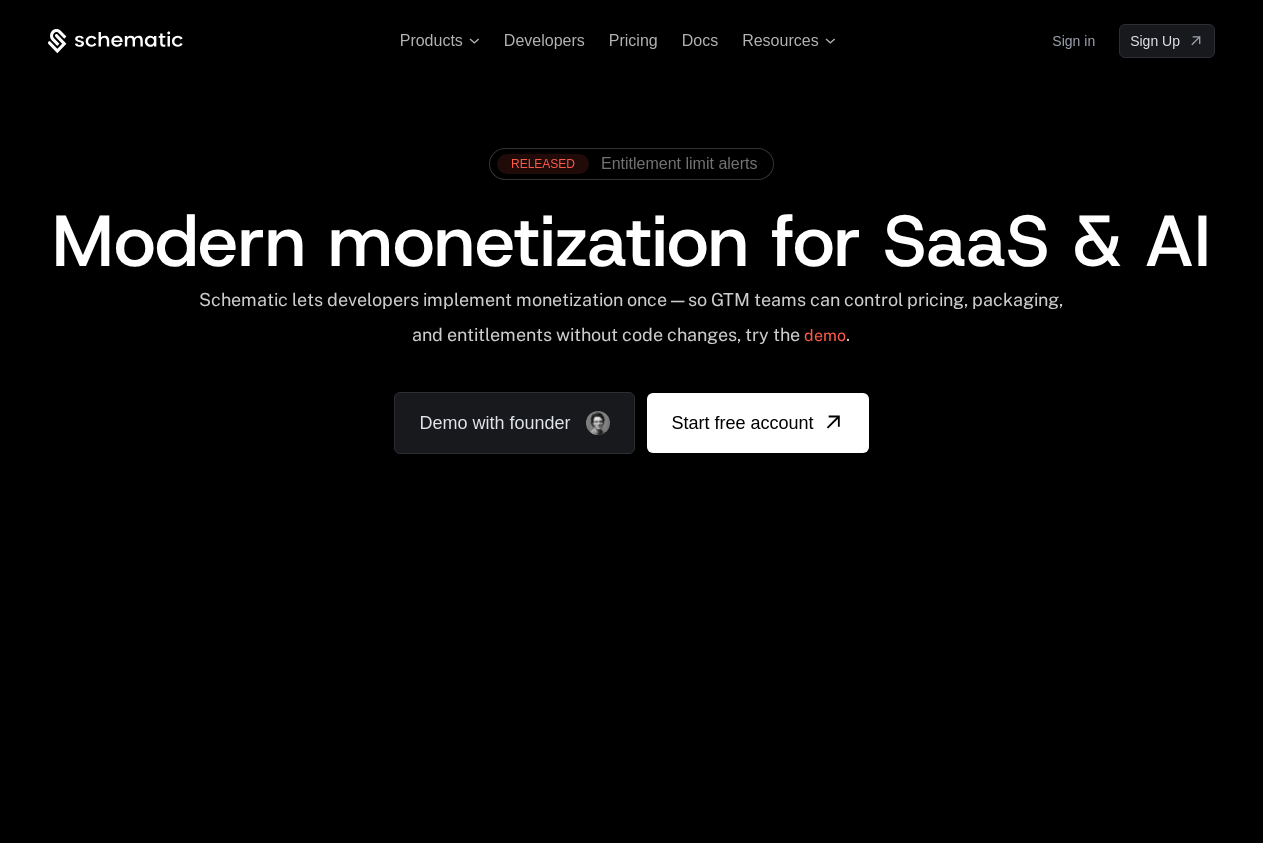 scroll, scrollTop: 0, scrollLeft: 0, axis: both 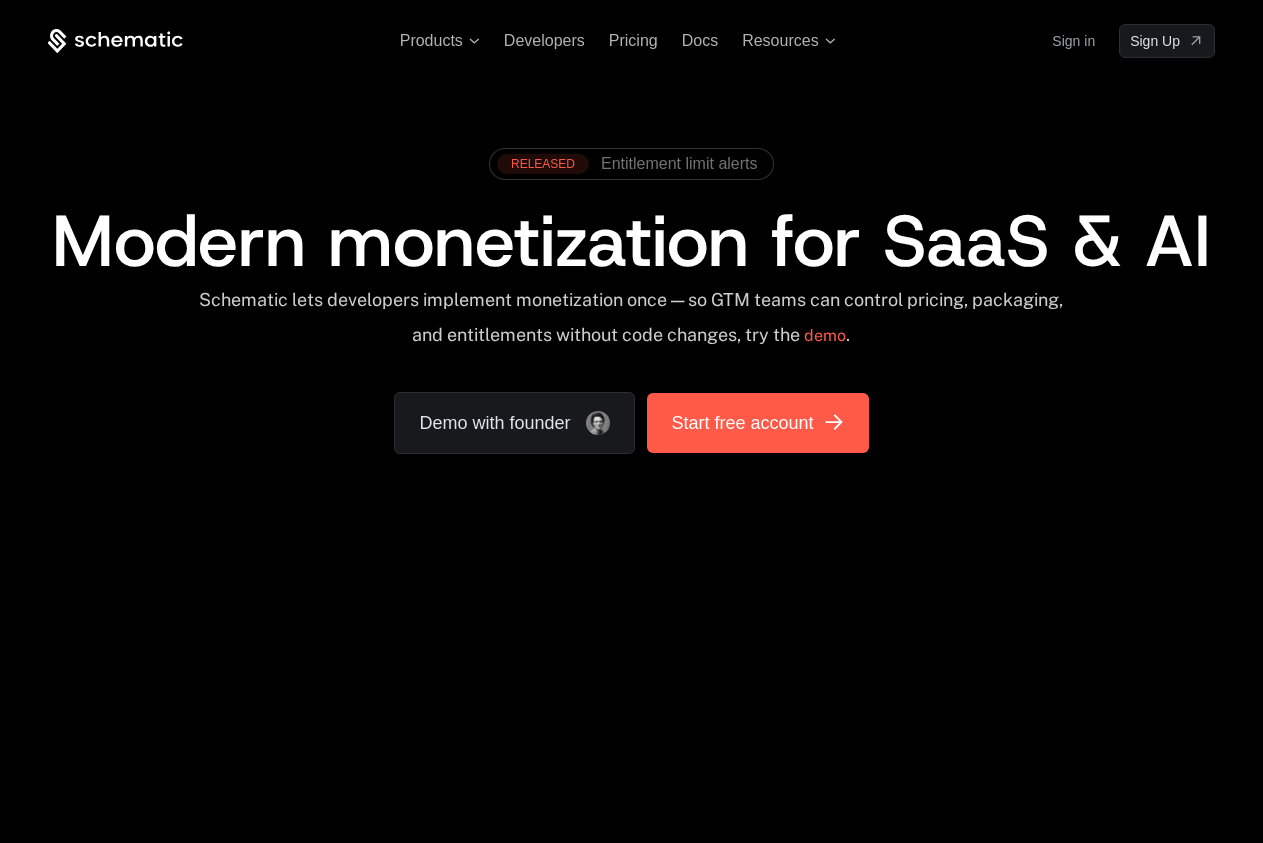 click on "Start free account" at bounding box center [742, 423] 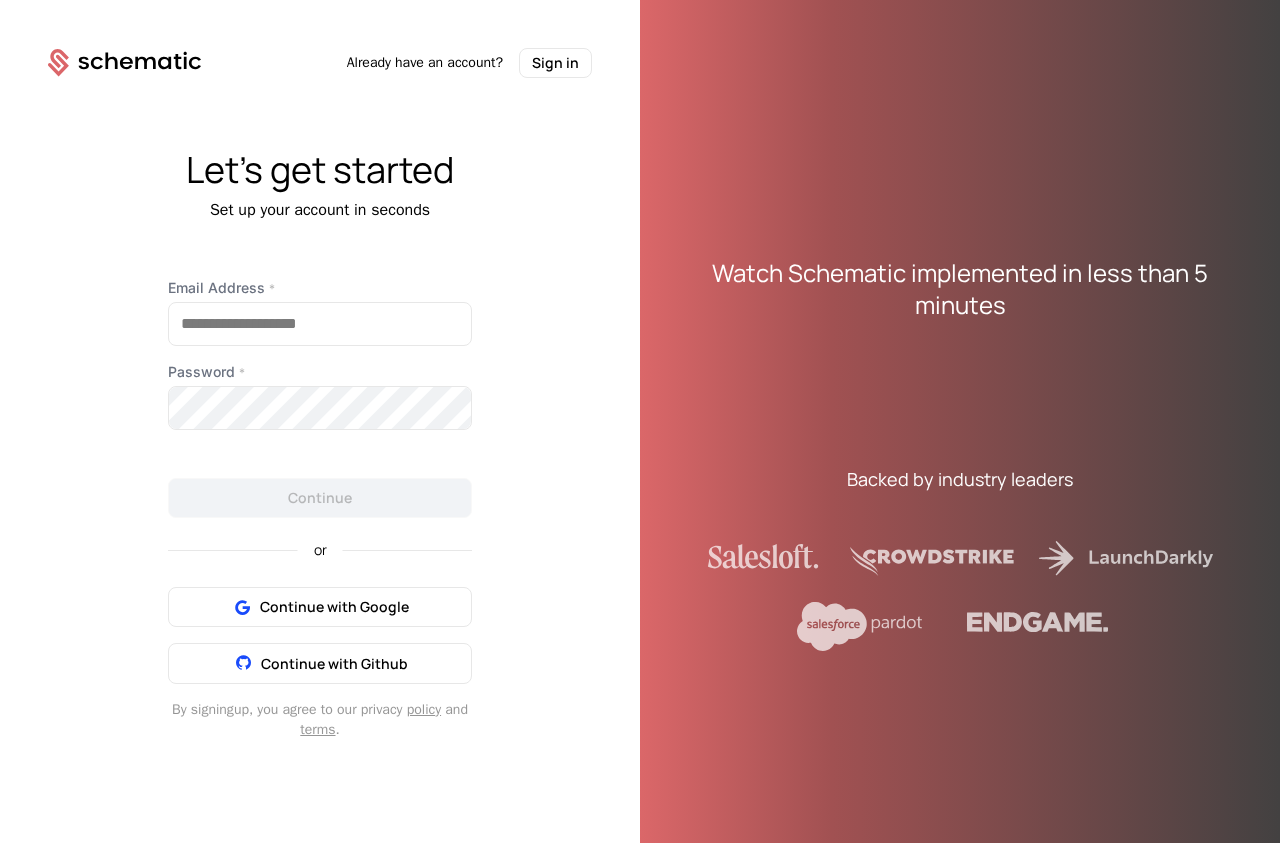 scroll, scrollTop: 0, scrollLeft: 0, axis: both 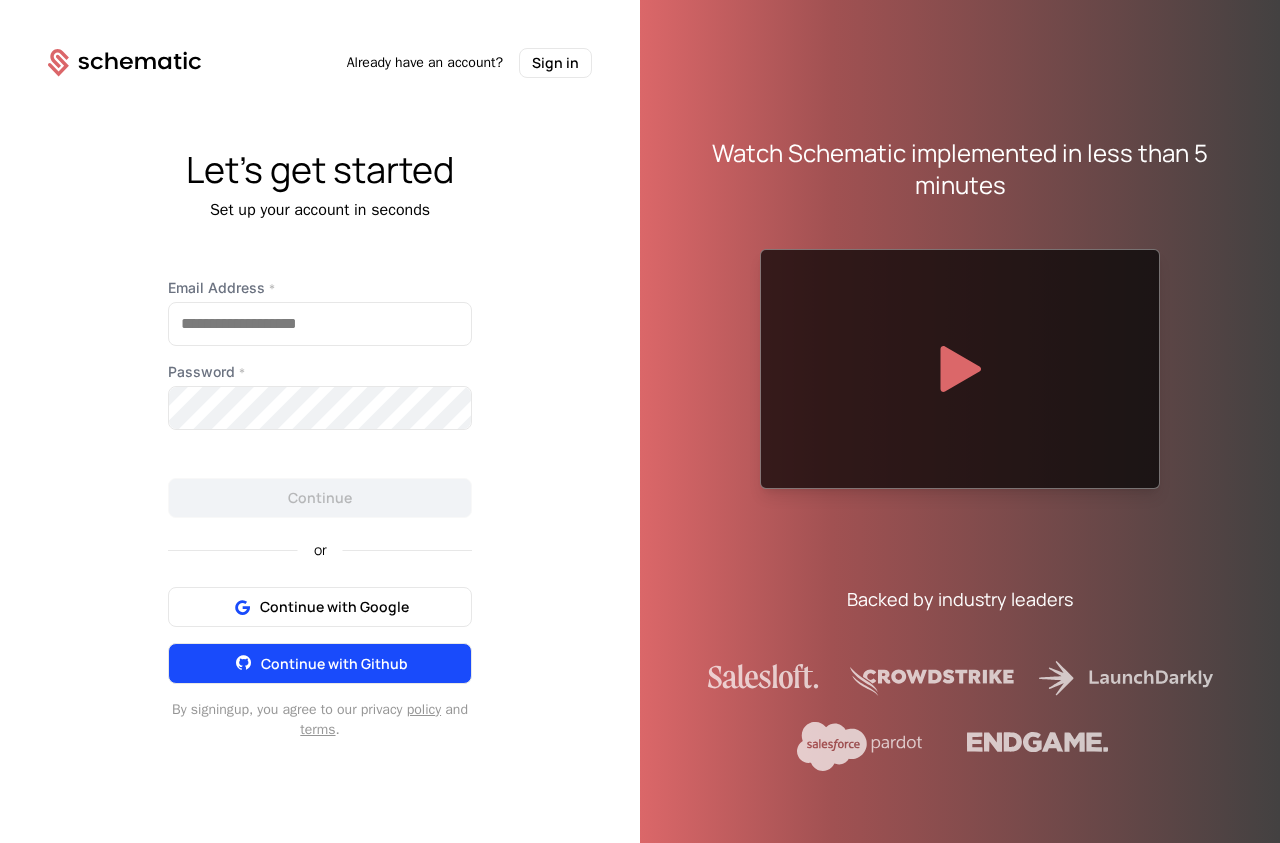 click on "Continue with Github" at bounding box center [334, 663] 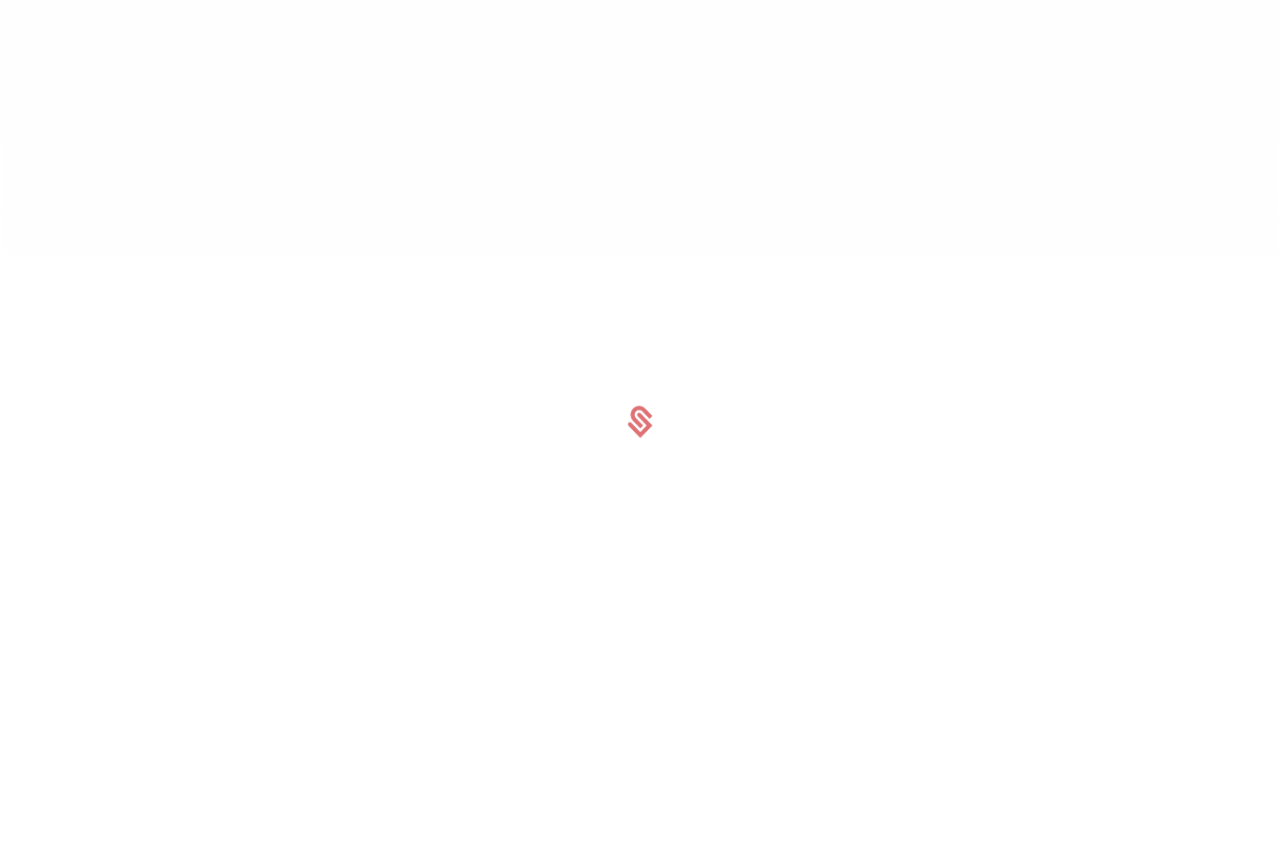 scroll, scrollTop: 0, scrollLeft: 0, axis: both 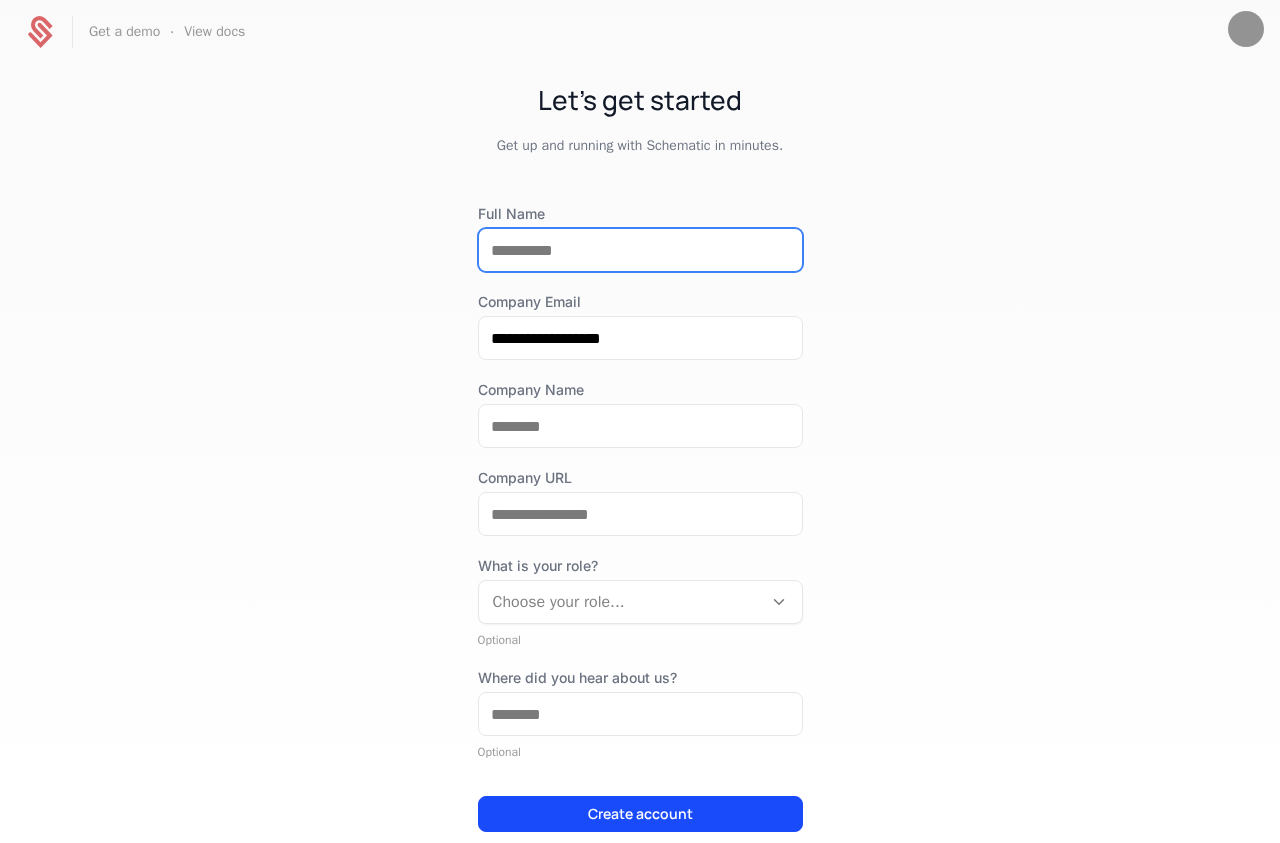 click on "Full Name" at bounding box center (640, 250) 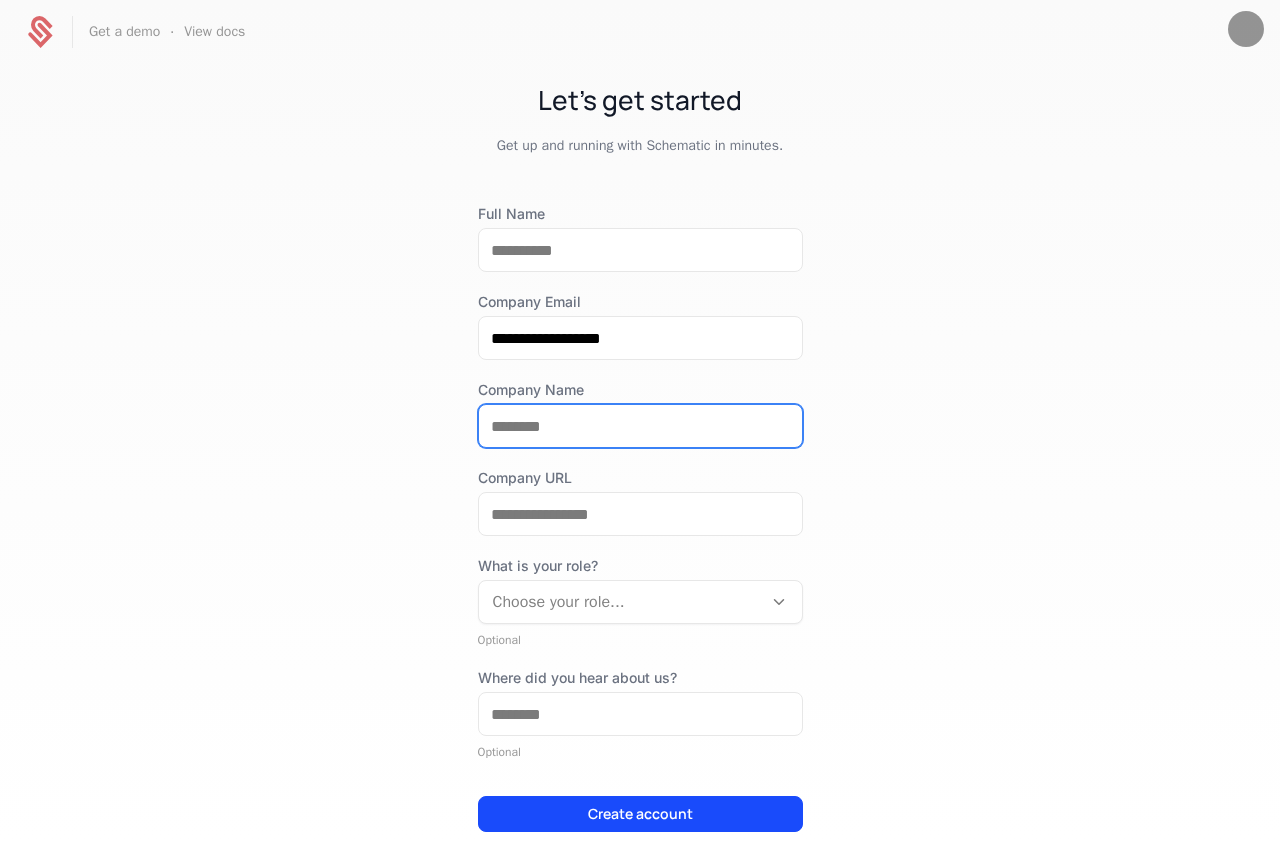 click on "Company Name" at bounding box center (640, 426) 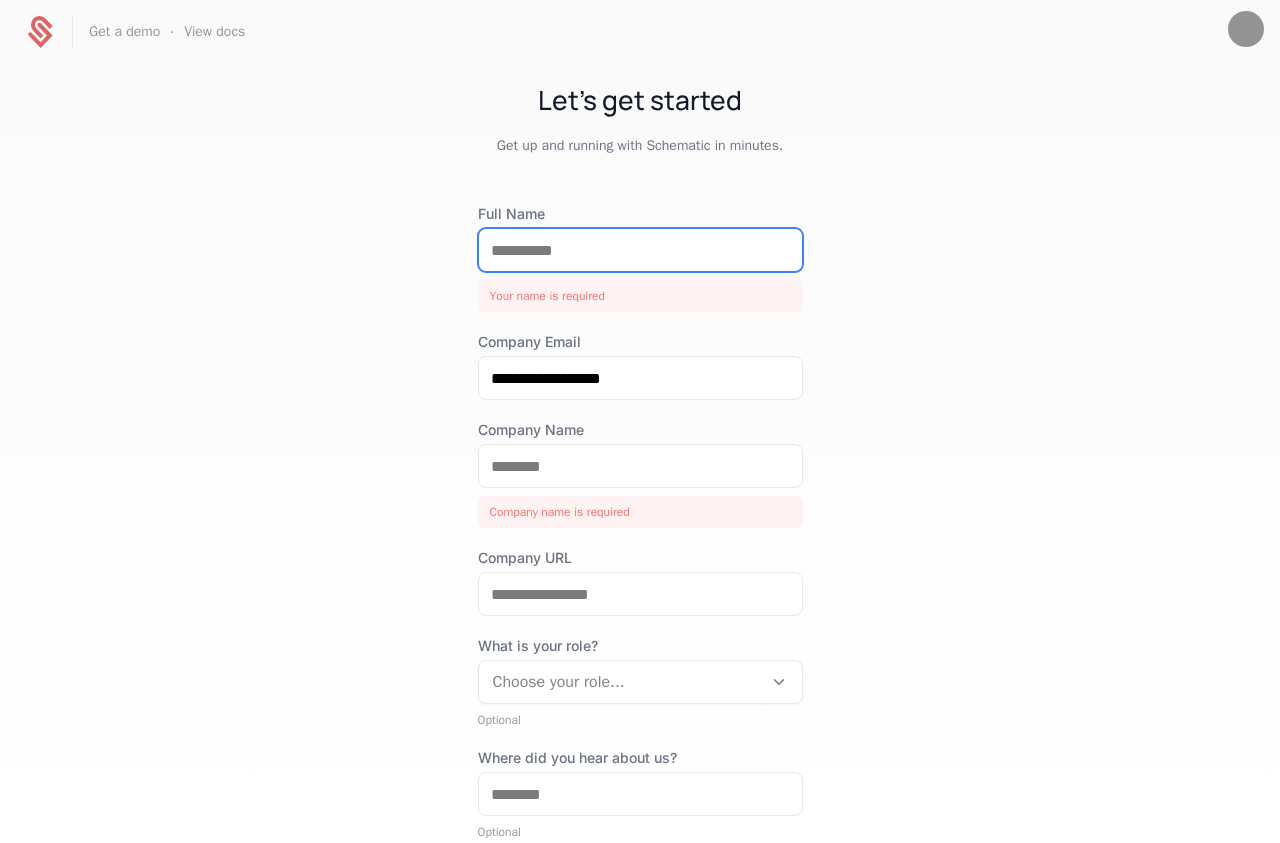click on "Full Name" at bounding box center [640, 250] 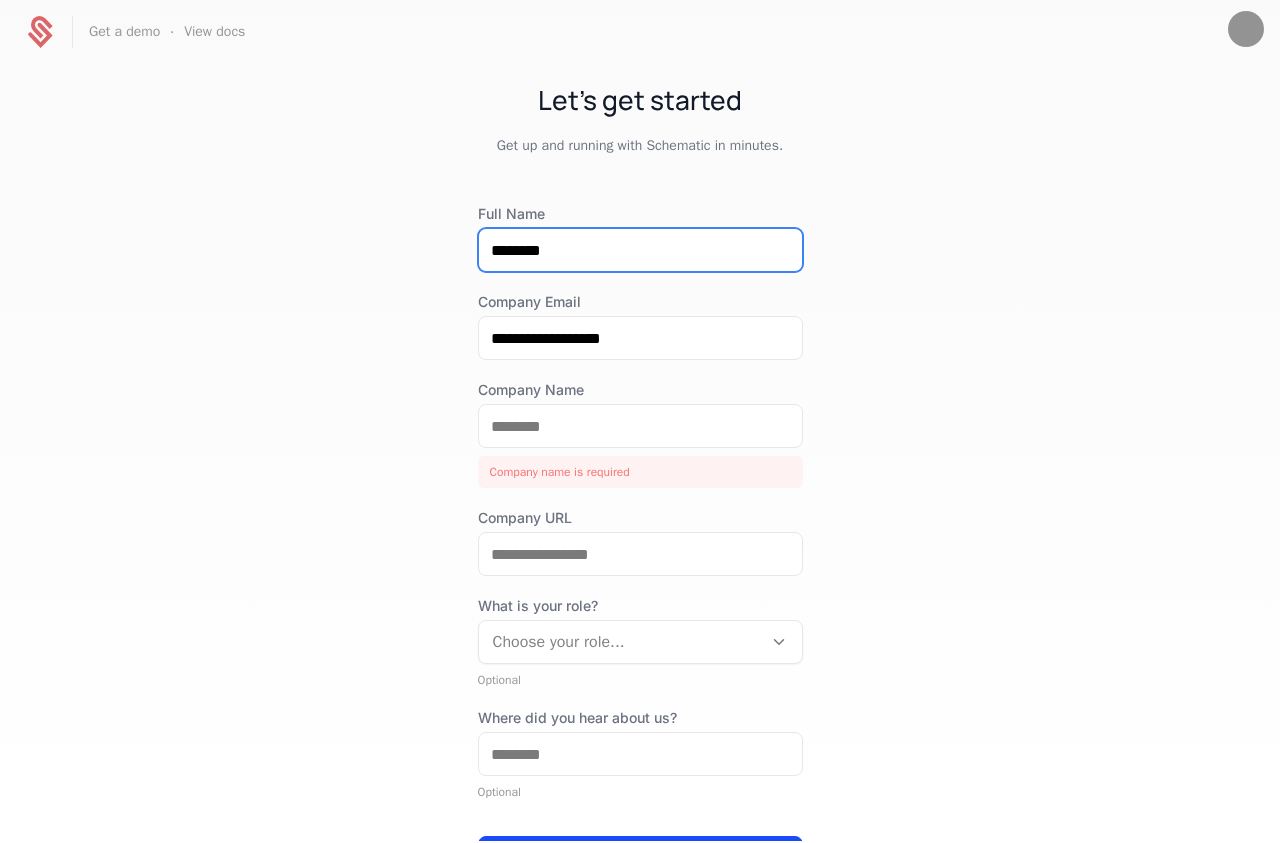 type on "**********" 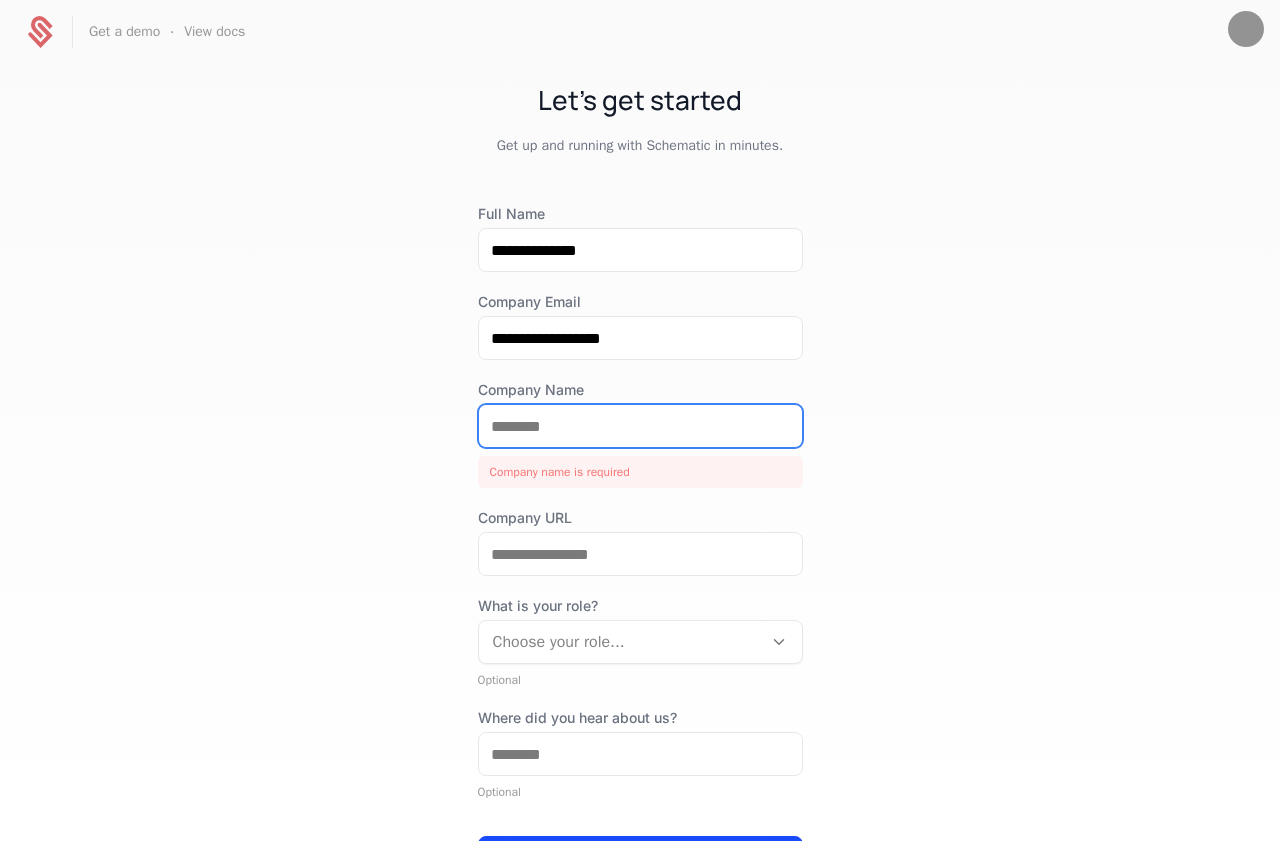 click on "Company Name" at bounding box center (640, 426) 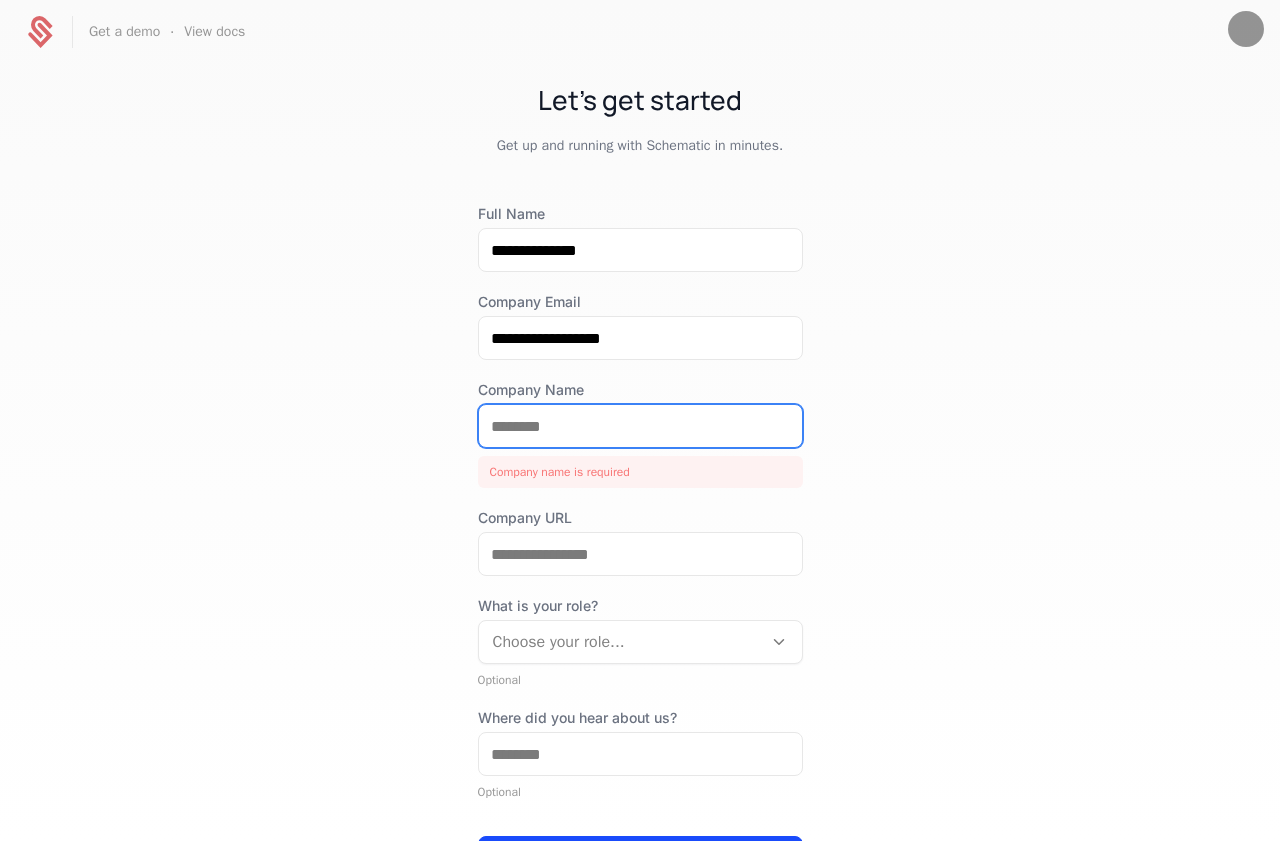 click on "Company Name" at bounding box center [640, 426] 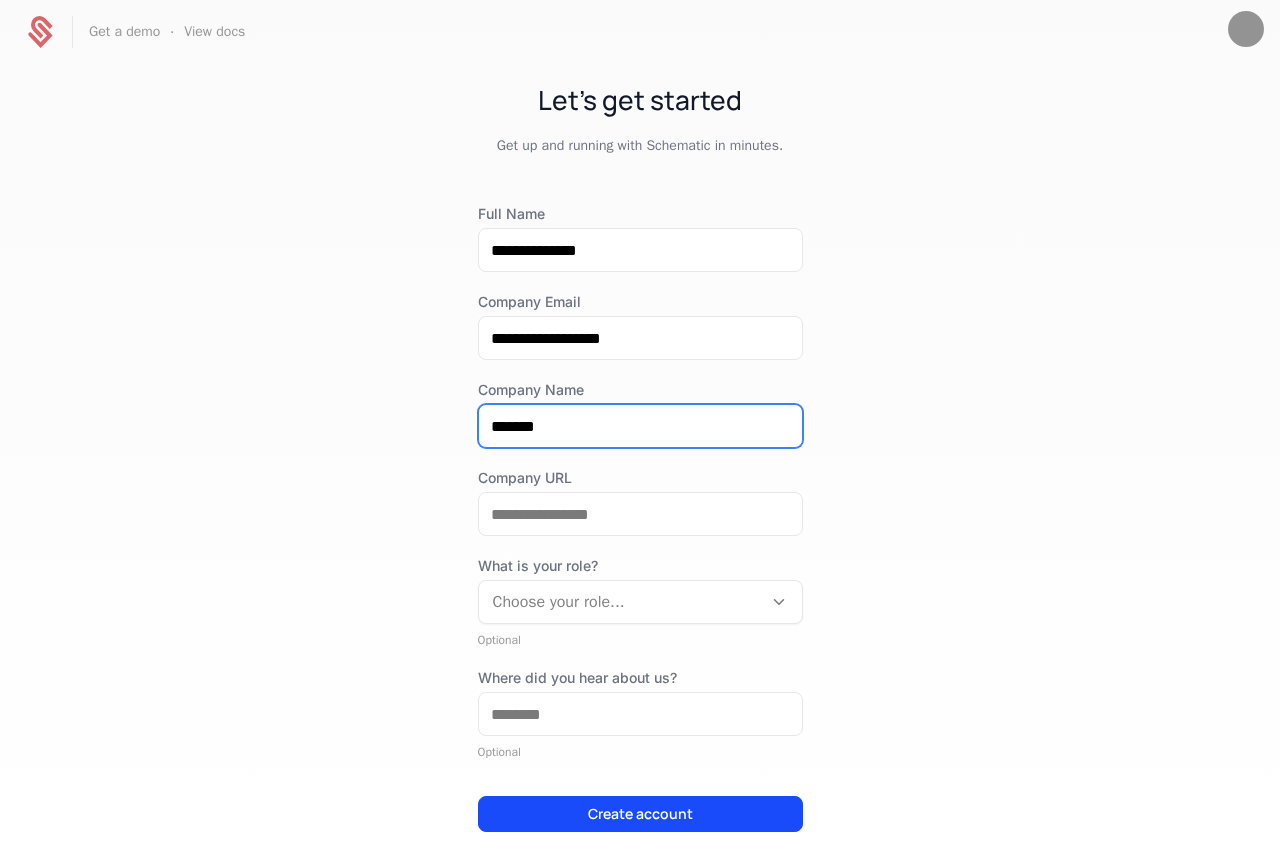 type on "*******" 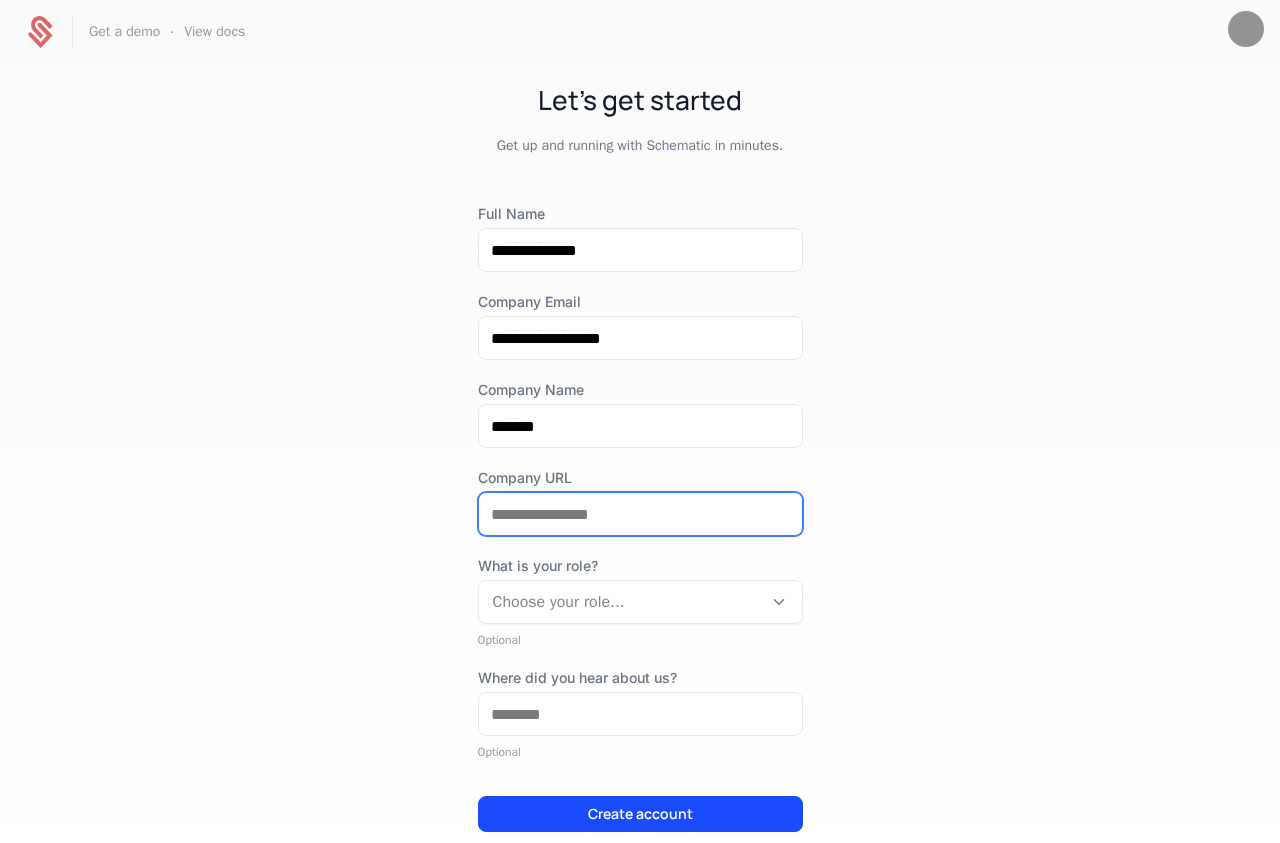 click on "Company URL" at bounding box center [640, 514] 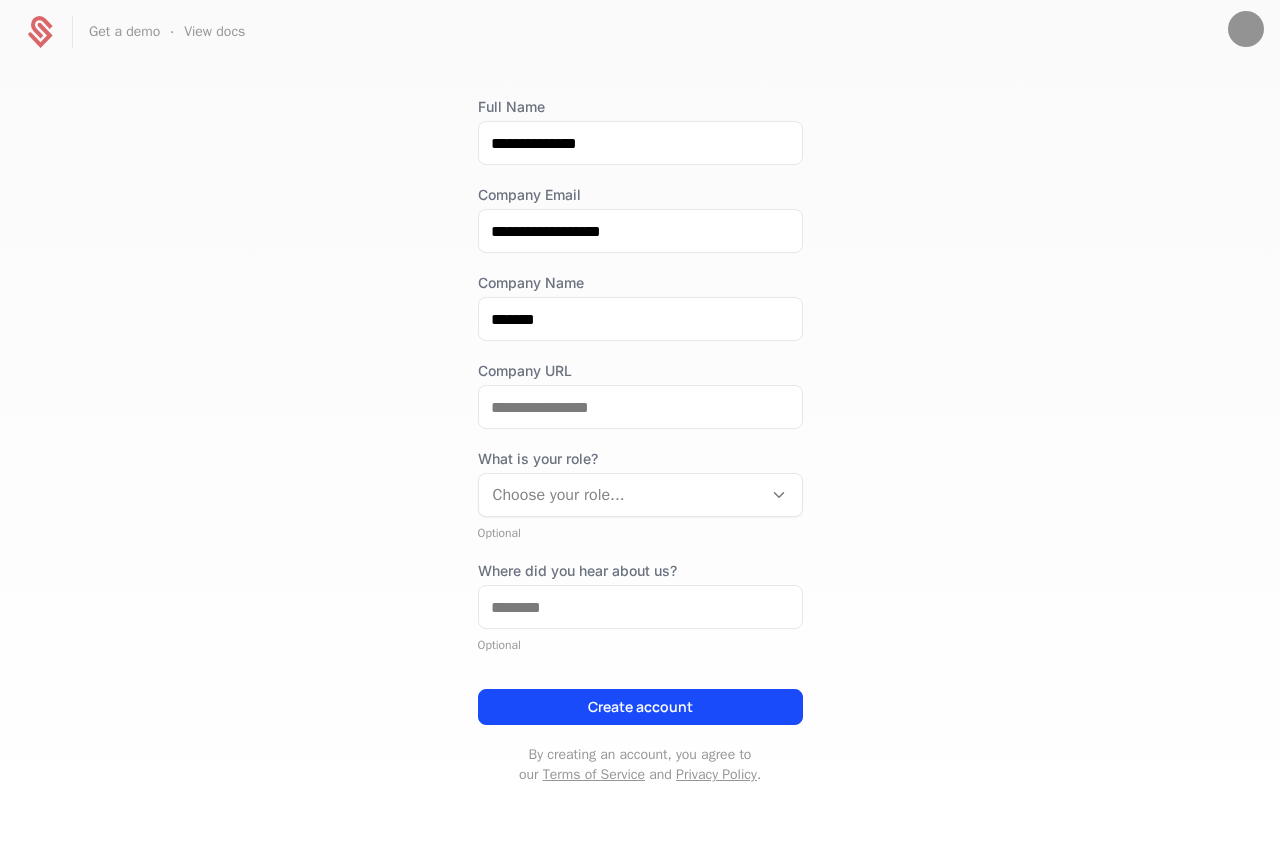 click on "What is your role? Choose your role..." at bounding box center (640, 483) 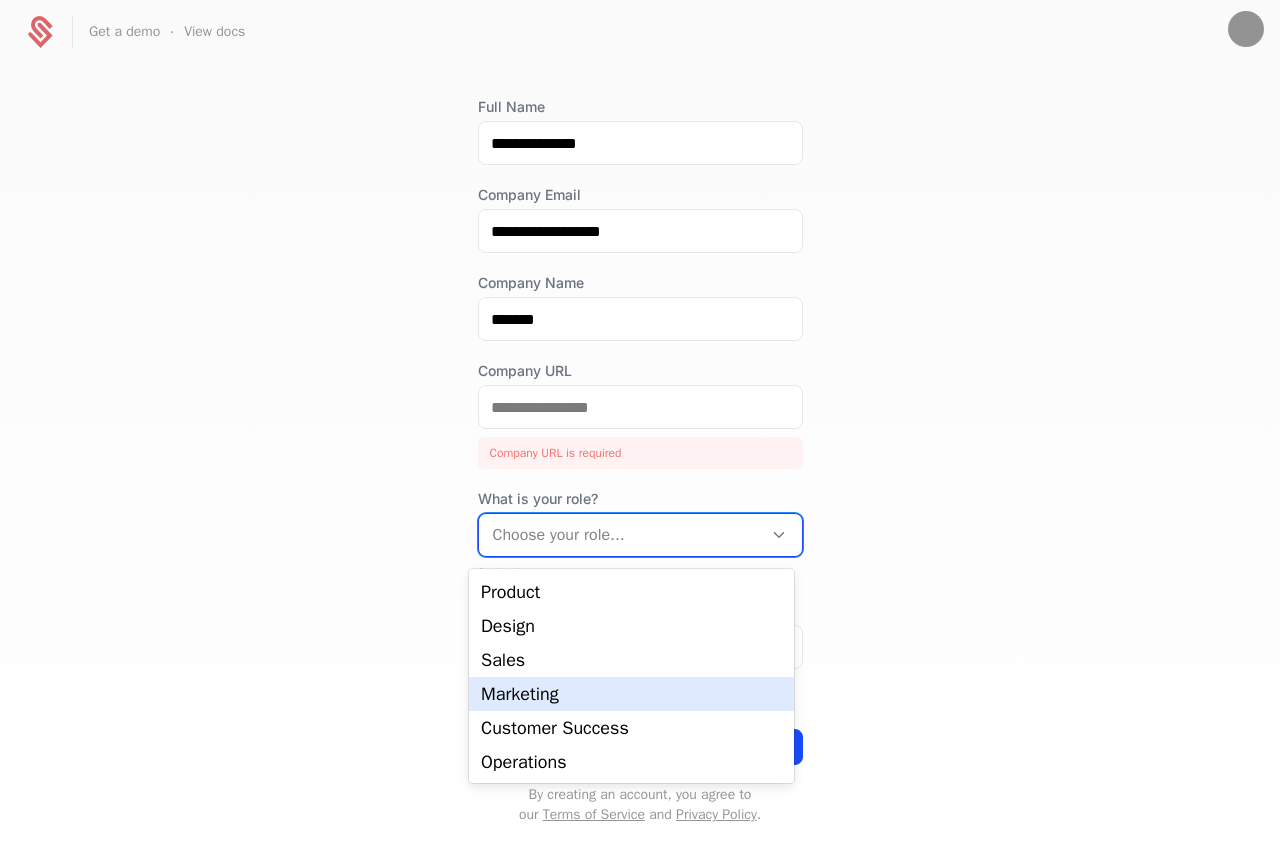 scroll, scrollTop: 0, scrollLeft: 0, axis: both 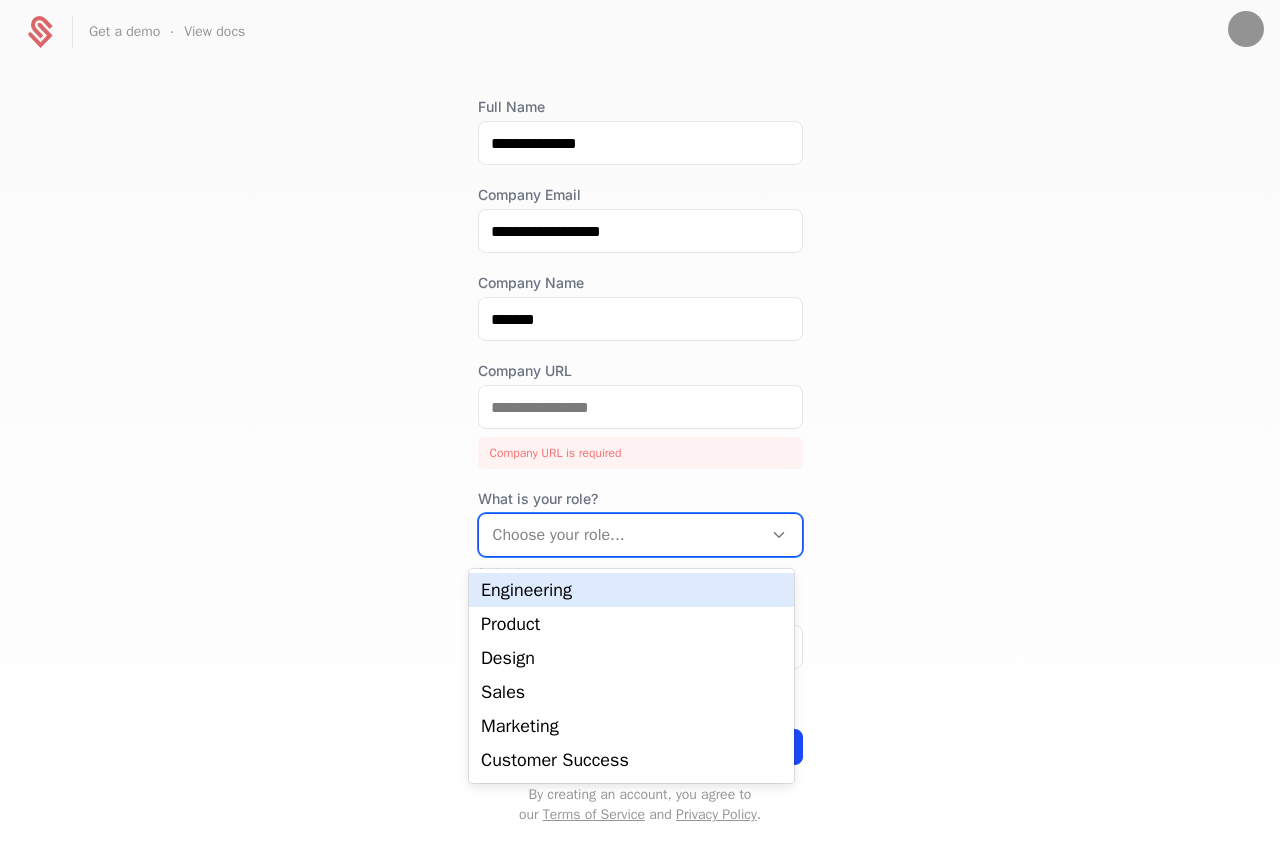 click on "Engineering" at bounding box center (631, 590) 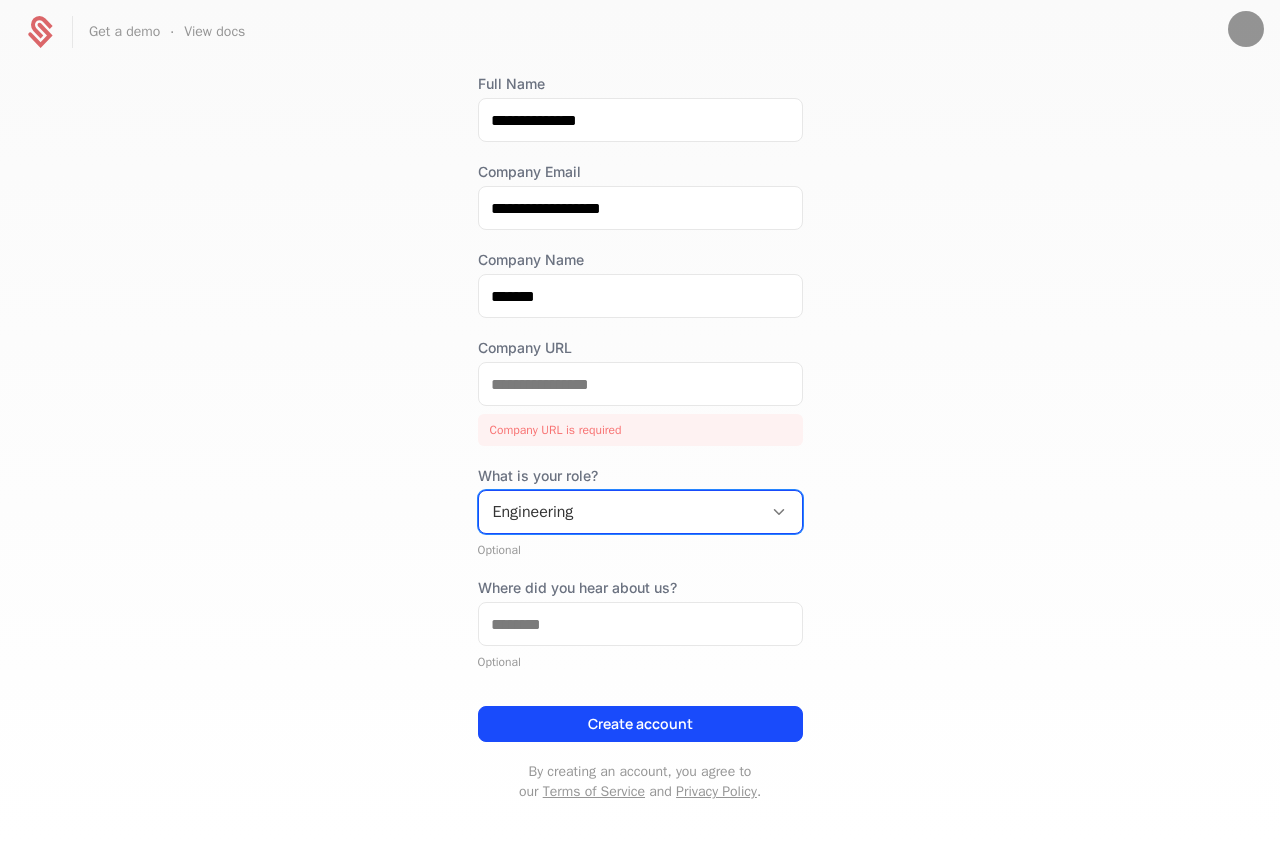 scroll, scrollTop: 147, scrollLeft: 0, axis: vertical 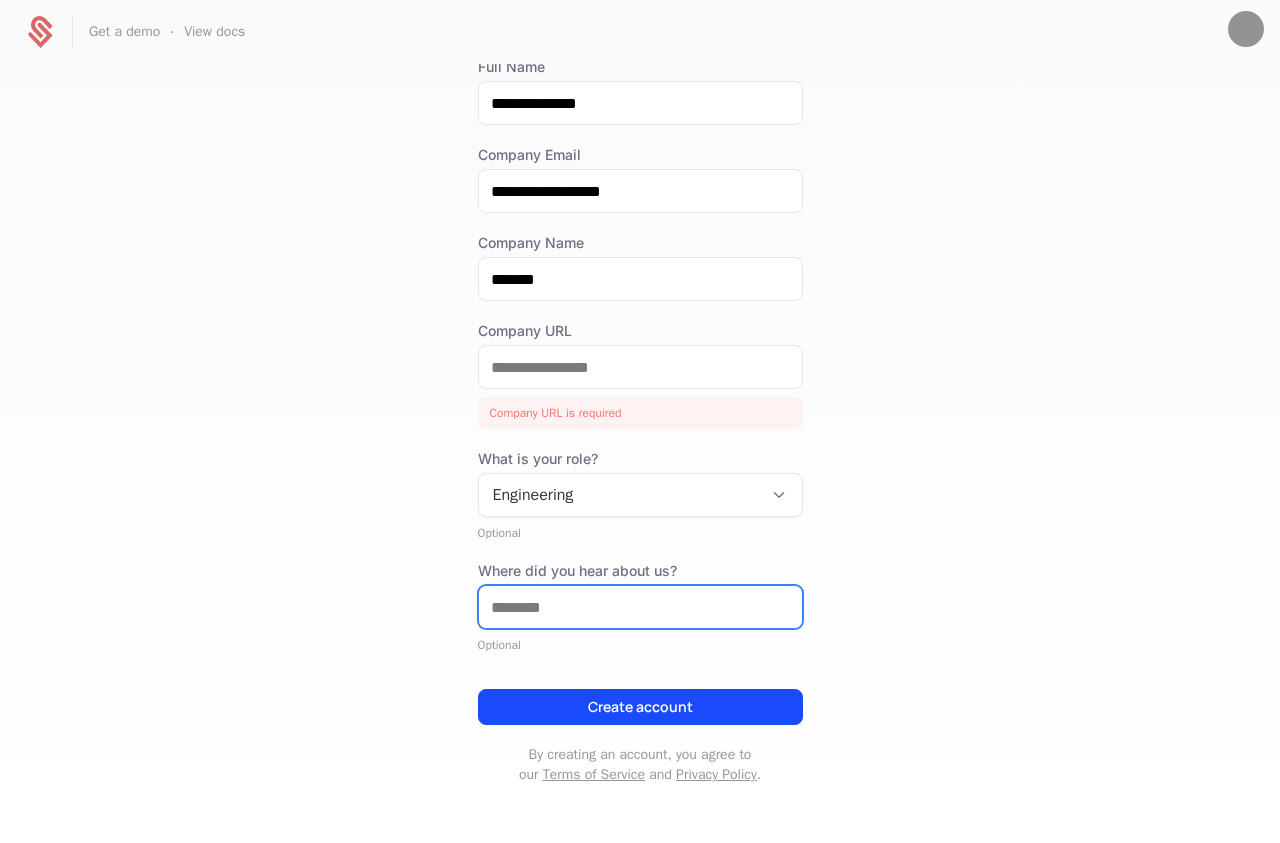 click on "Where did you hear about us?" at bounding box center [640, 607] 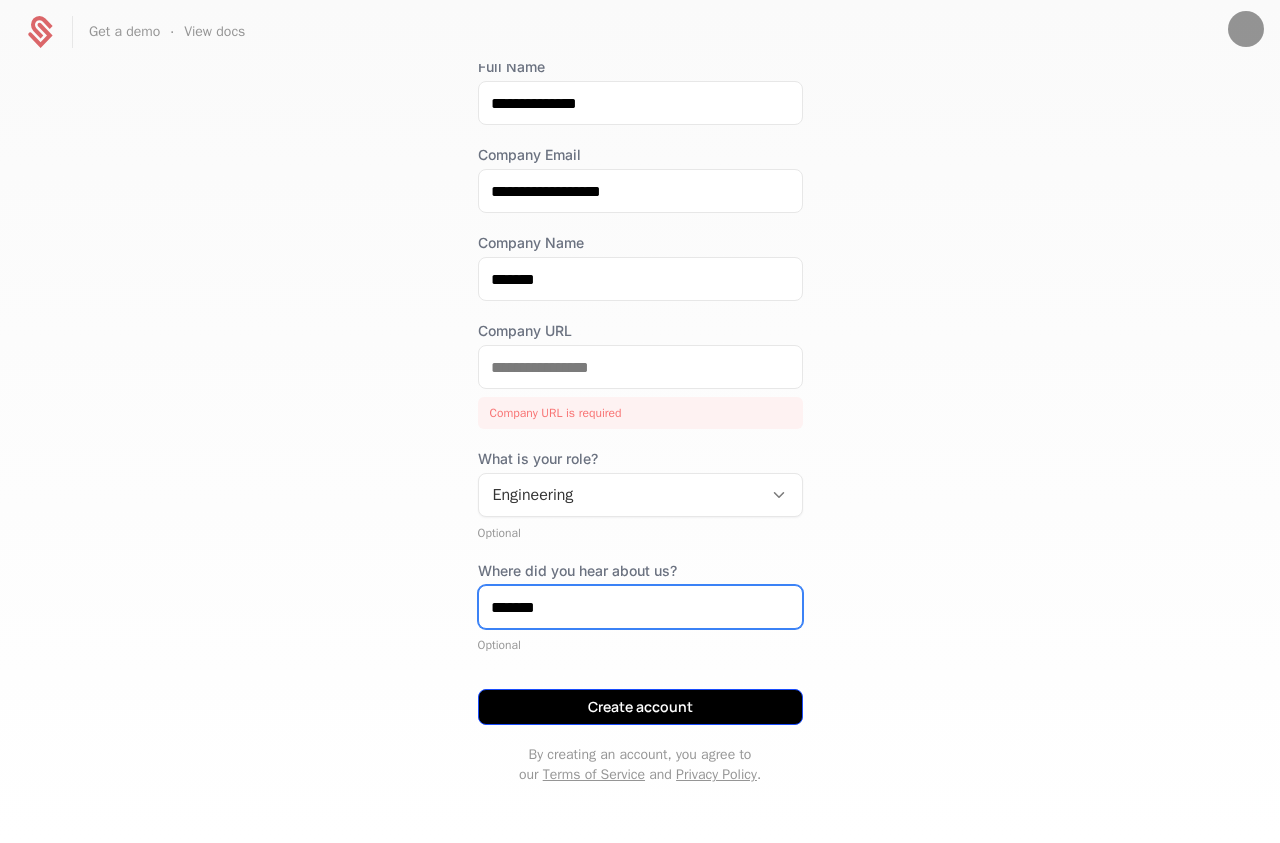 type on "*******" 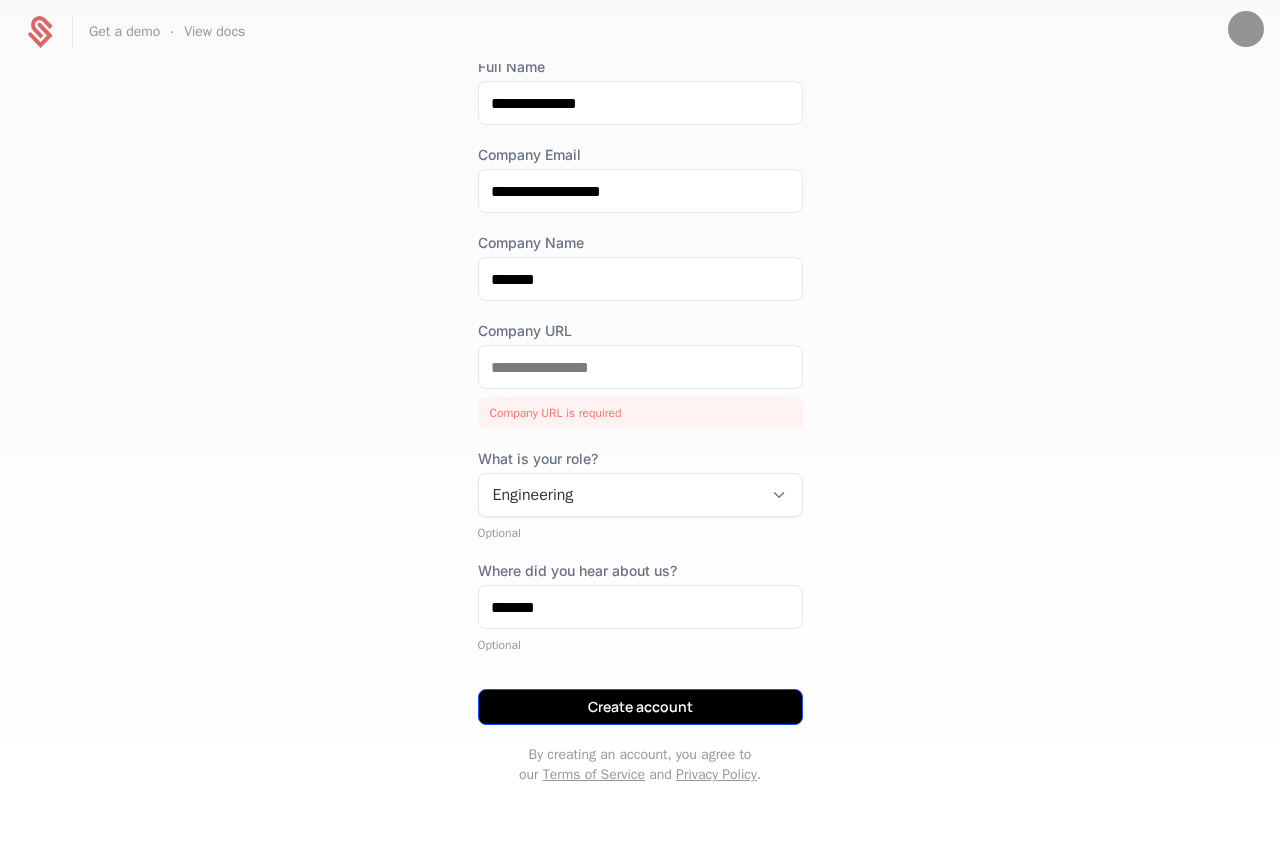 click on "Create account" at bounding box center (640, 707) 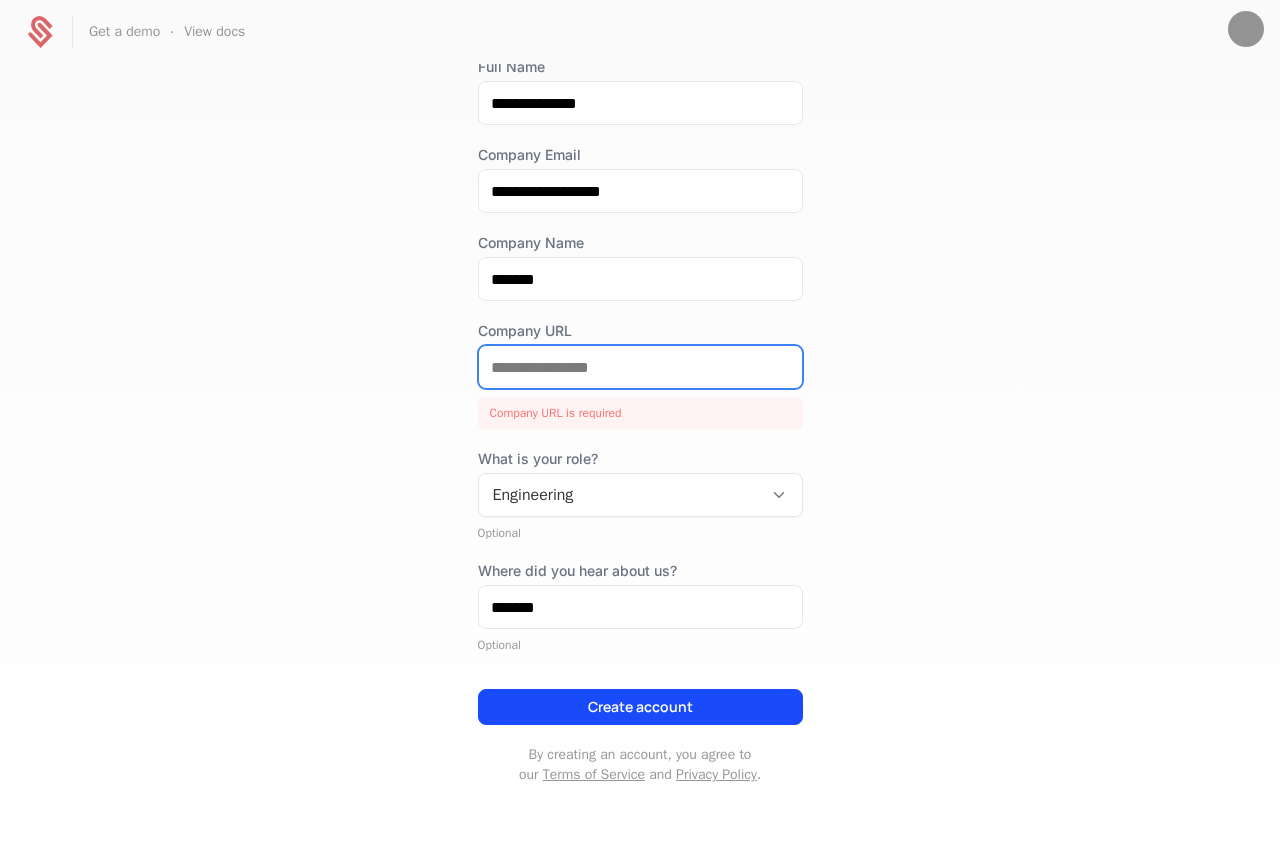 click on "Company URL" at bounding box center [640, 367] 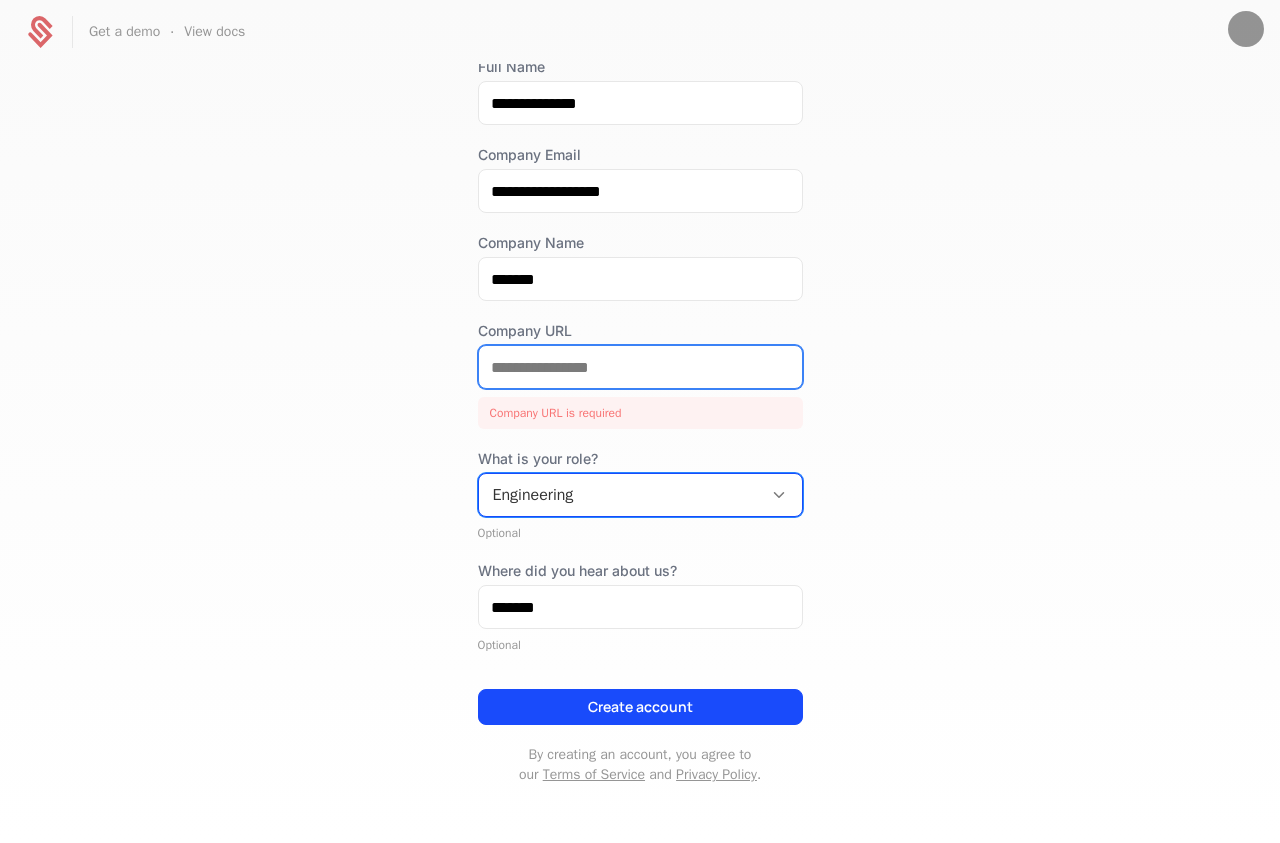 click on "Company URL" at bounding box center [640, 367] 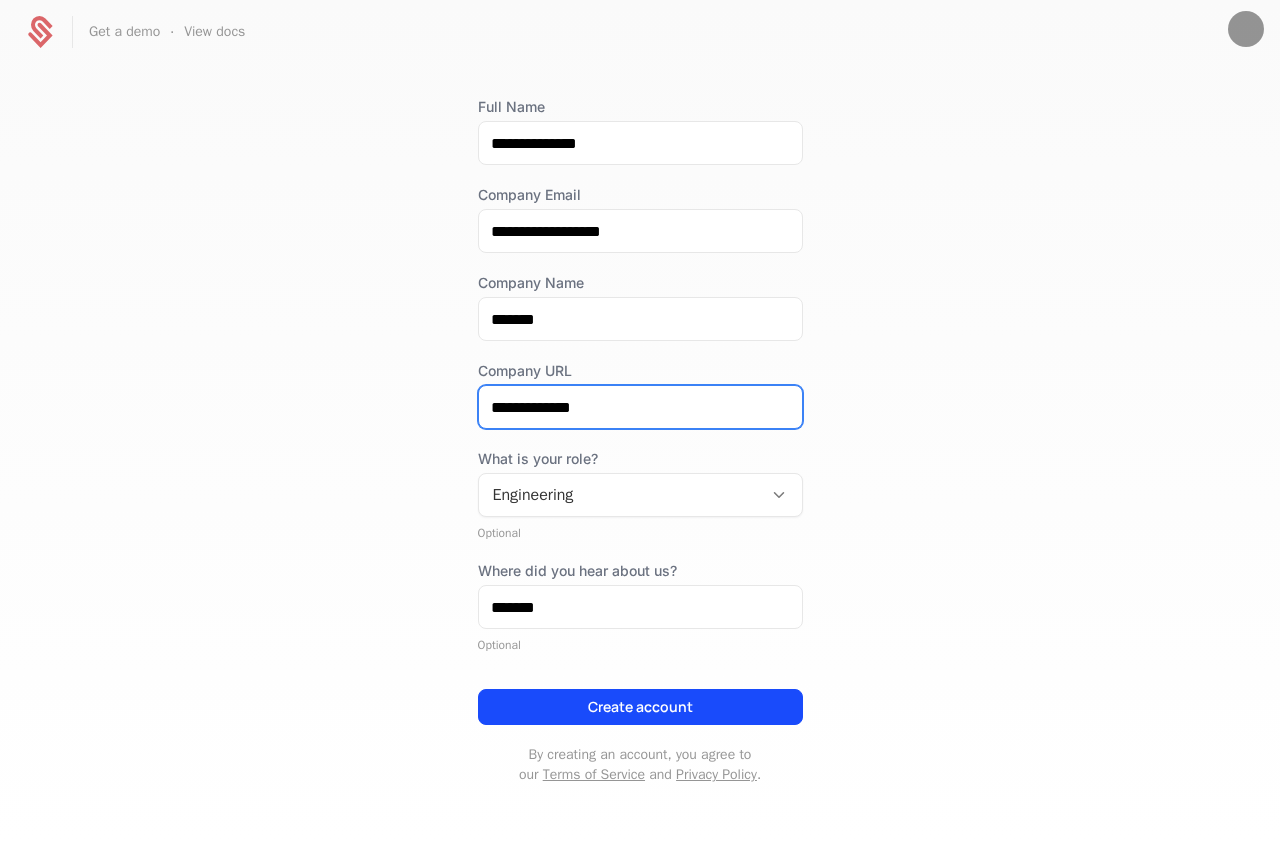 scroll, scrollTop: 107, scrollLeft: 0, axis: vertical 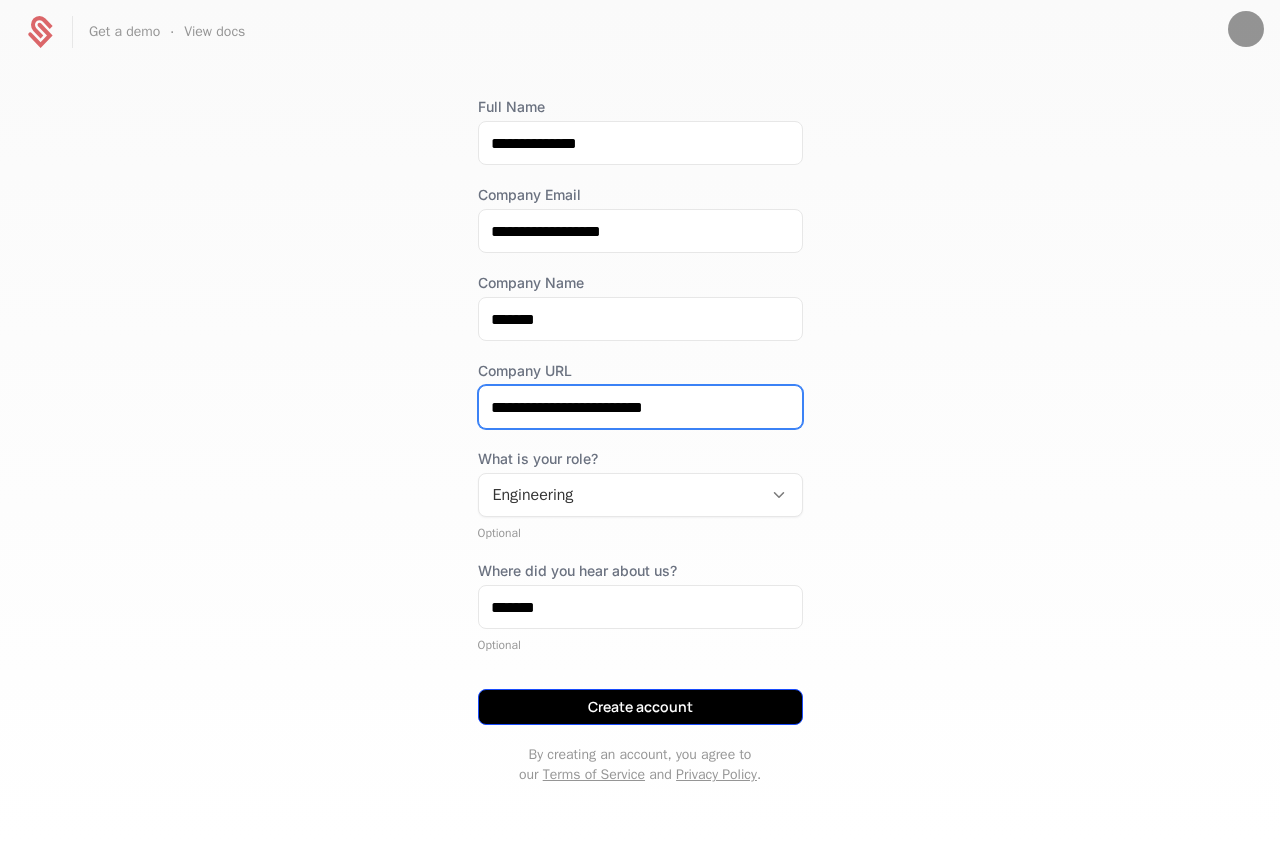 type on "**********" 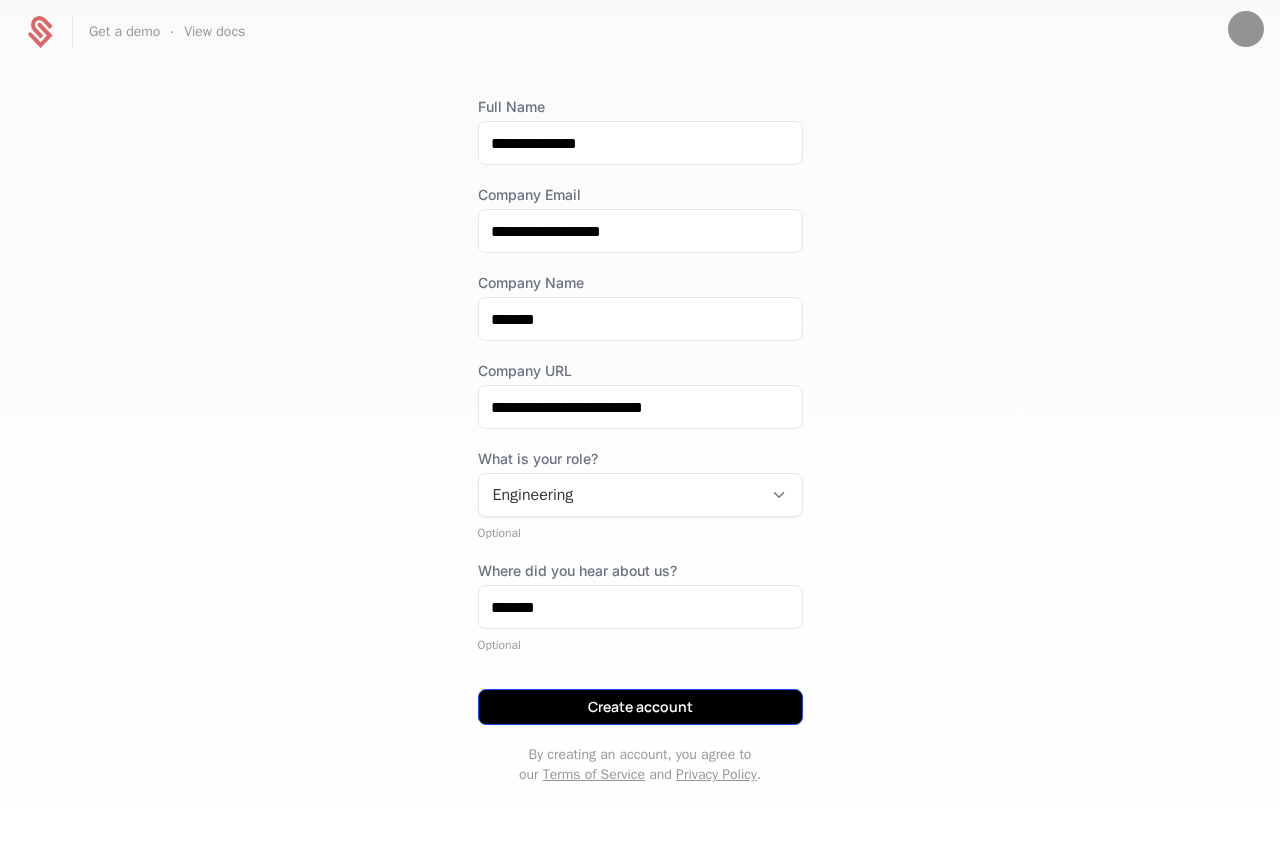 click on "Create account" at bounding box center (640, 707) 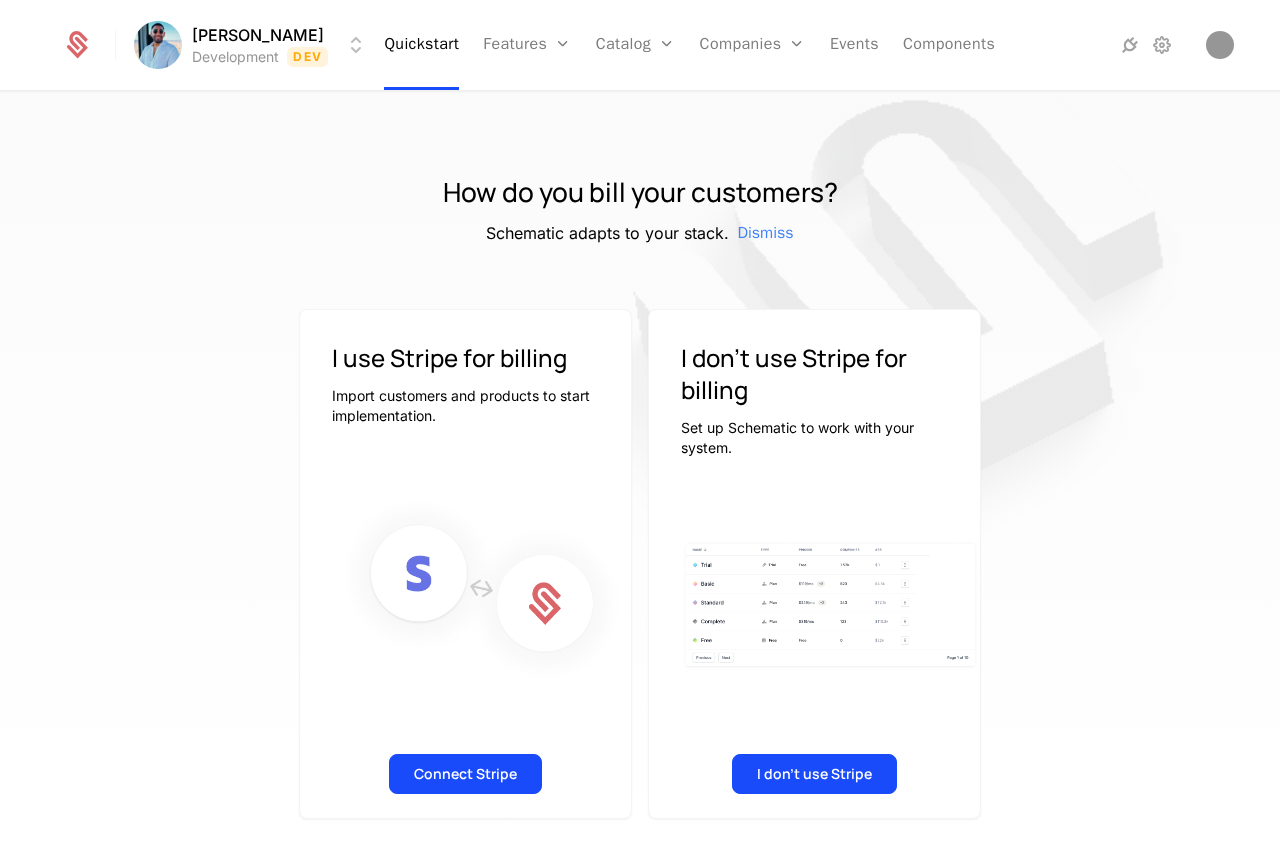 scroll, scrollTop: 29, scrollLeft: 0, axis: vertical 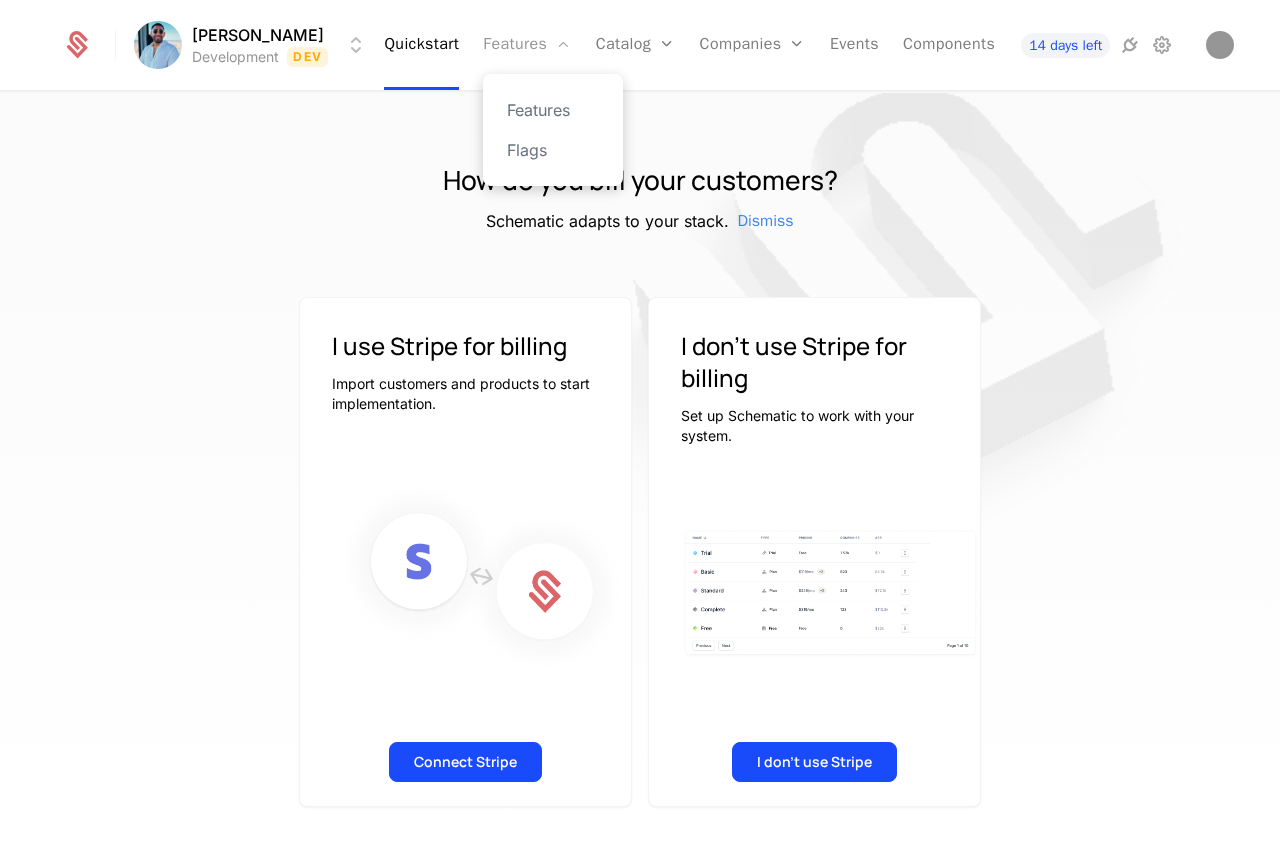click at bounding box center (563, 44) 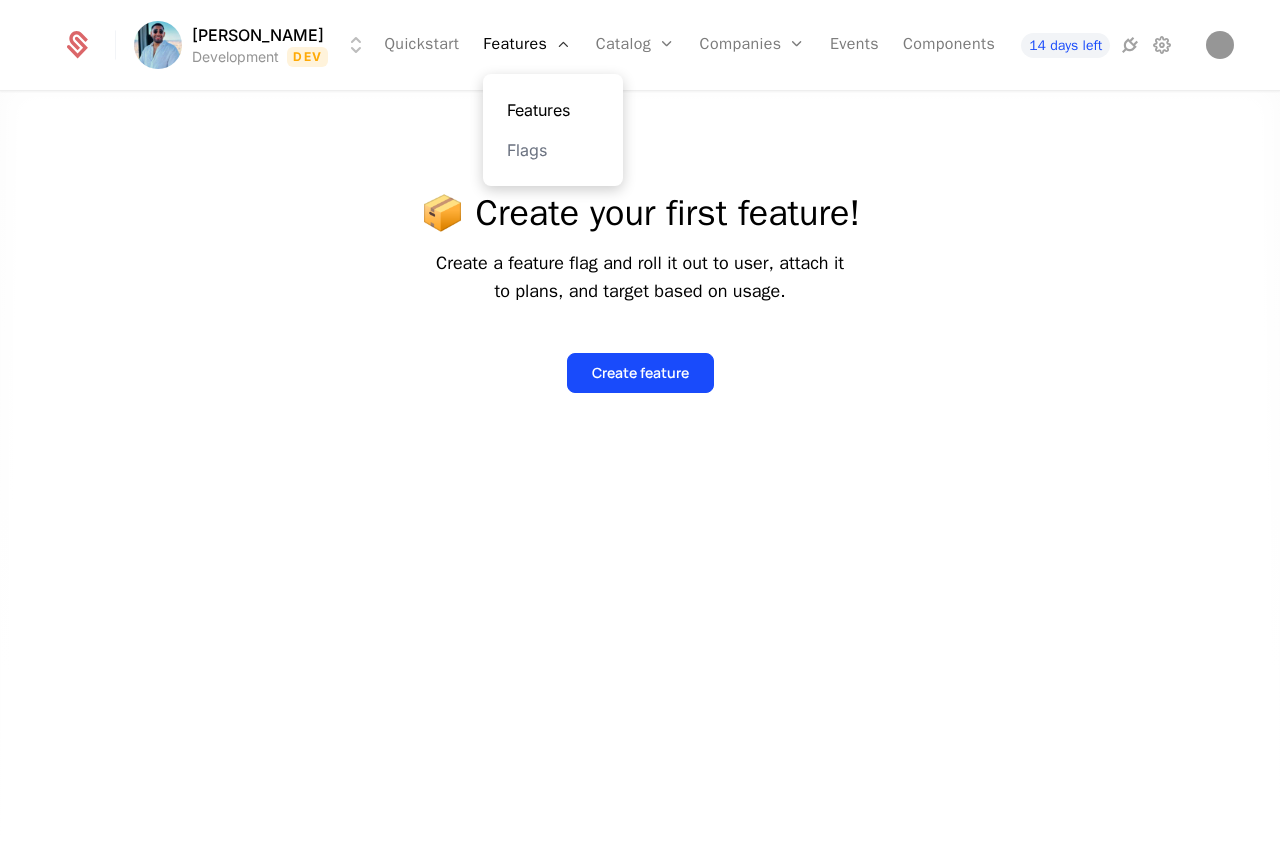 click on "Features" at bounding box center (553, 110) 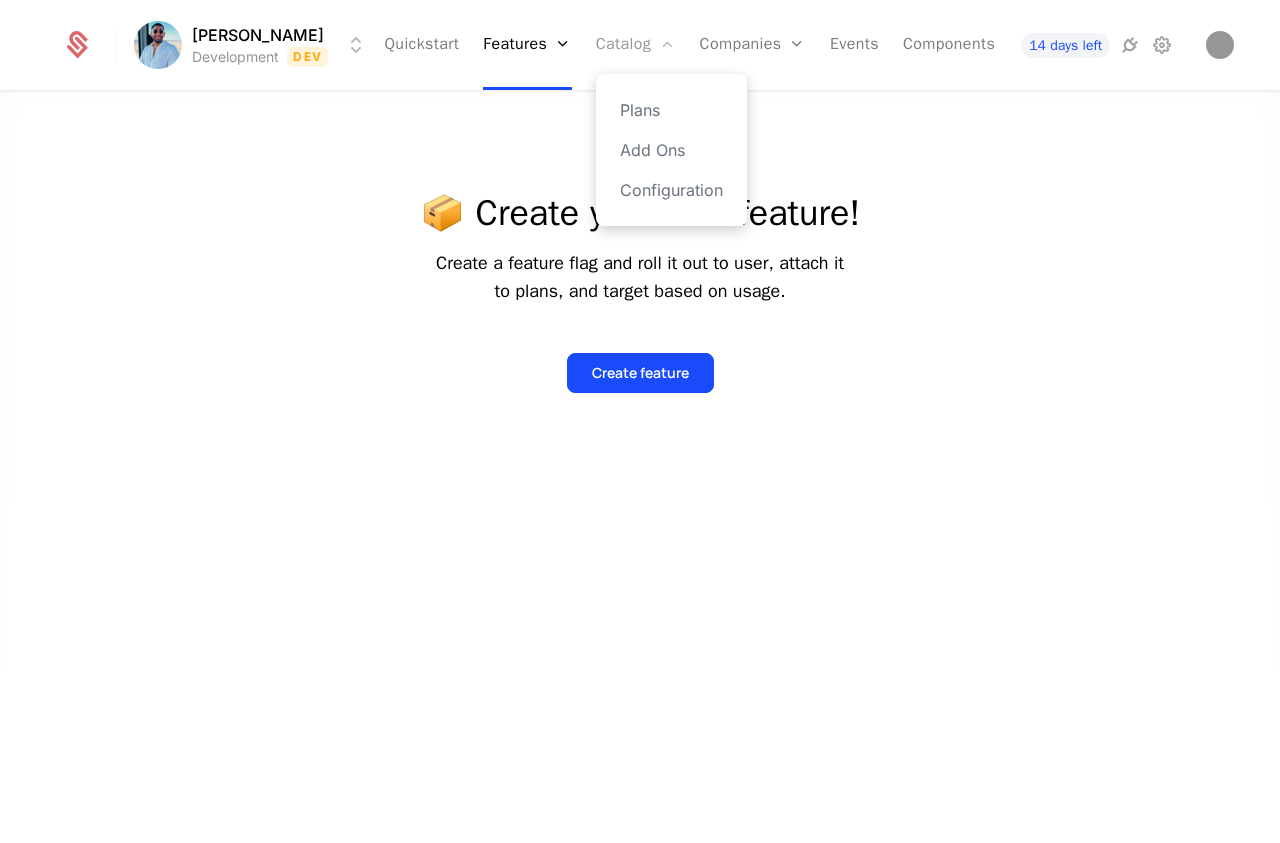 click on "Catalog" at bounding box center [636, 45] 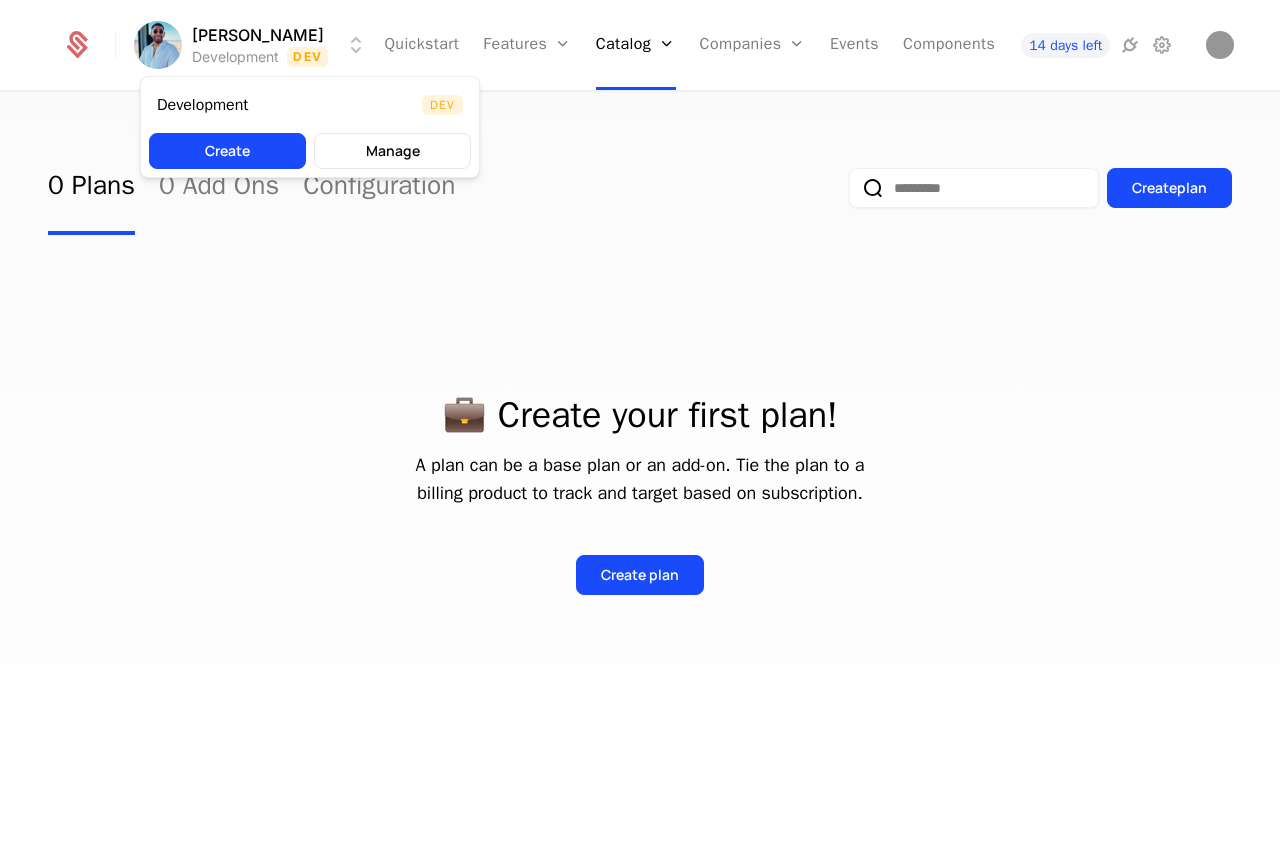 click on "Michael Development Dev Quickstart Features Features Flags Catalog Plans Add Ons Configuration Companies Companies Users Events Components 14 days left 0 Plans 0 Add Ons Configuration Create  plan 💼 Create your first plan! A plan can be a base plan or an add-on. Tie the plan to a billing product to track and target based on subscription. Create plan
Best Viewed on Desktop You're currently viewing this on a  mobile device . For the best experience,   we recommend using a desktop or larger screens , as the application isn't fully optimized for smaller resolutions just yet. Got it  Development Dev Create Manage" at bounding box center [640, 421] 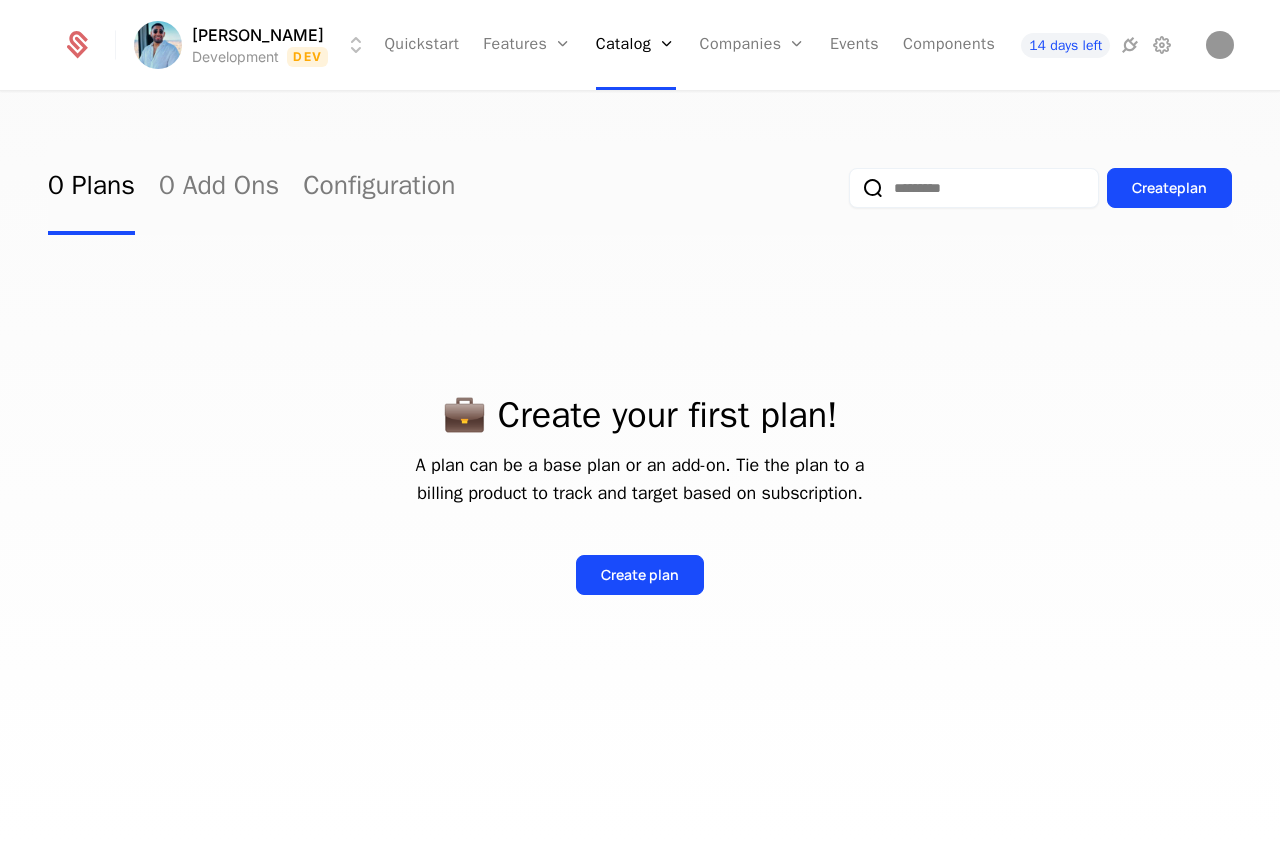 click on "Michael Development Dev Quickstart Features Features Flags Catalog Plans Add Ons Configuration Companies Companies Users Events Components 14 days left 0 Plans 0 Add Ons Configuration Create  plan 💼 Create your first plan! A plan can be a base plan or an add-on. Tie the plan to a billing product to track and target based on subscription. Create plan
Best Viewed on Desktop You're currently viewing this on a  mobile device . For the best experience,   we recommend using a desktop or larger screens , as the application isn't fully optimized for smaller resolutions just yet. Got it" at bounding box center [640, 421] 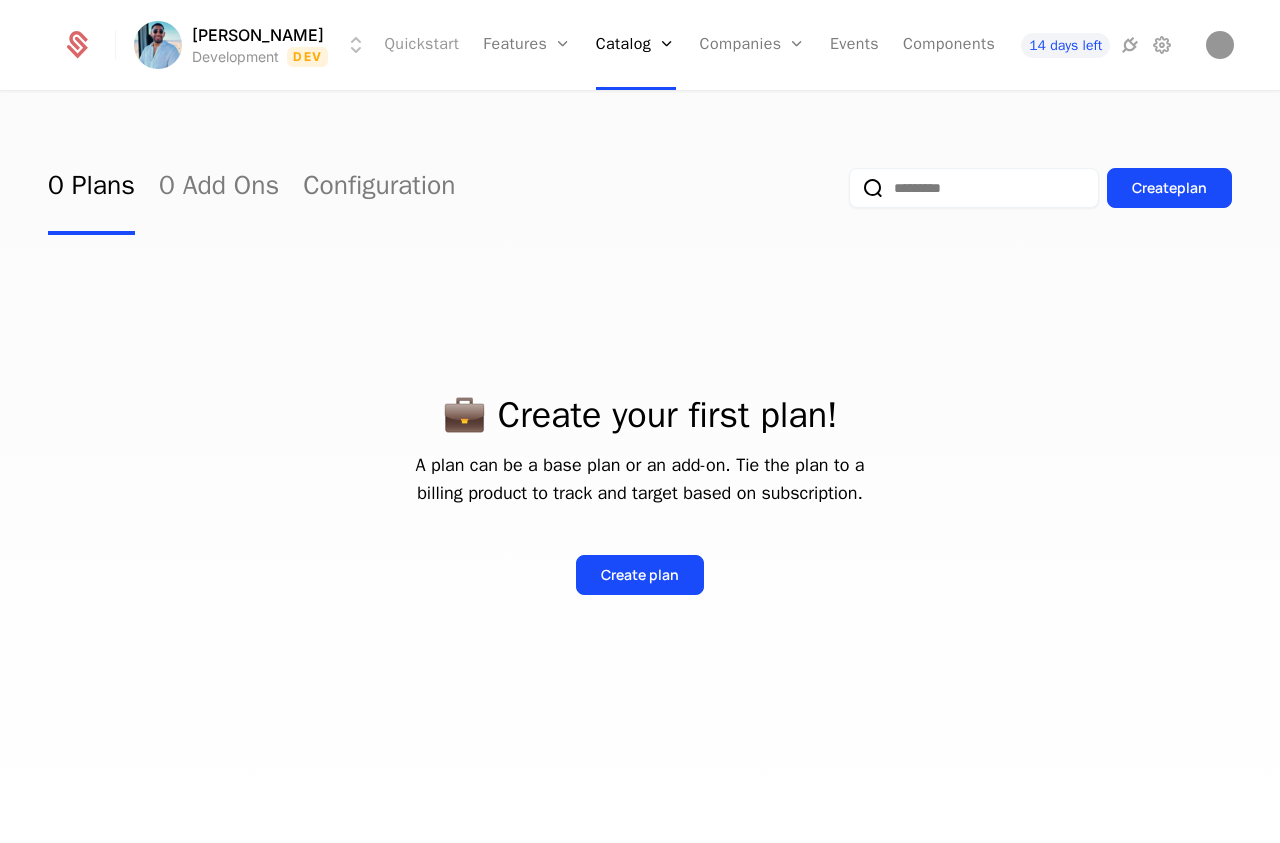 click on "Quickstart" at bounding box center (421, 45) 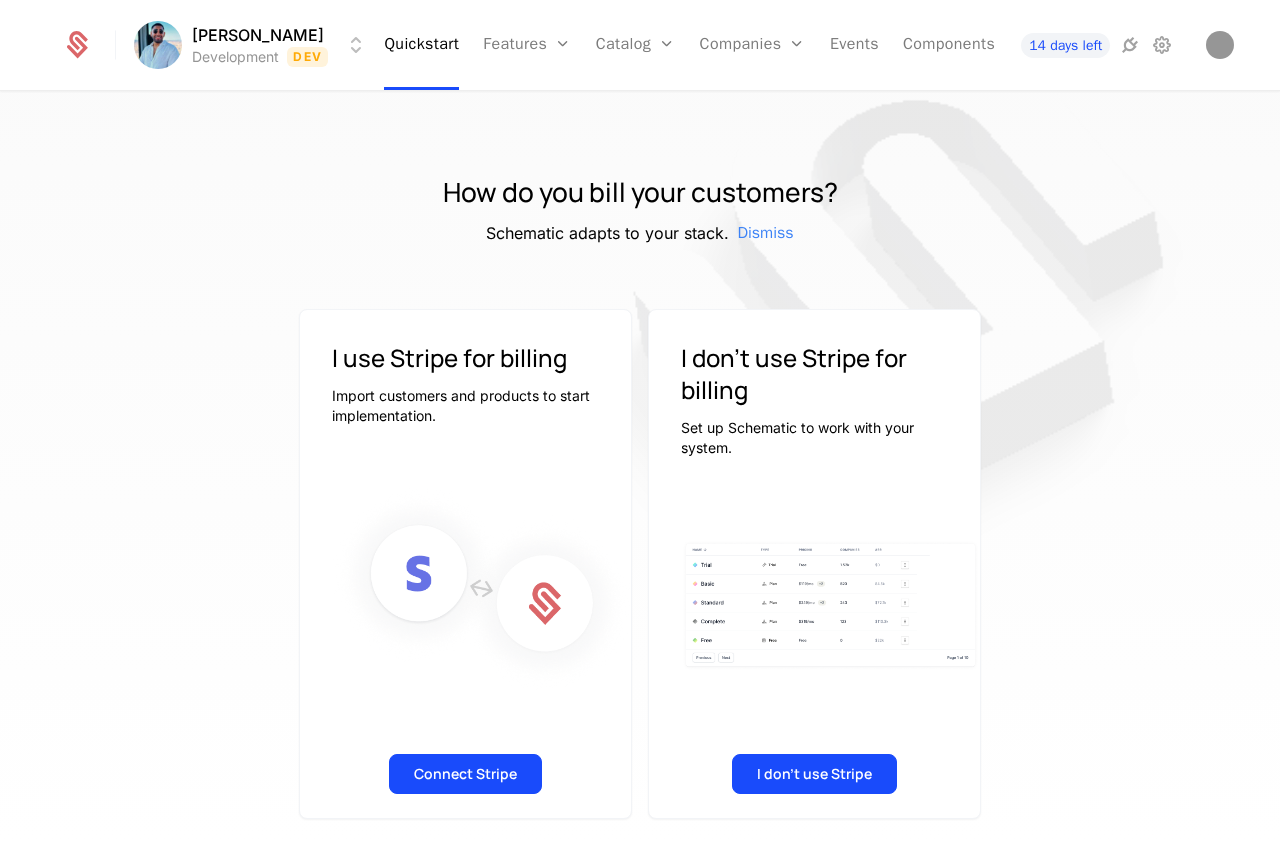 scroll, scrollTop: 29, scrollLeft: 0, axis: vertical 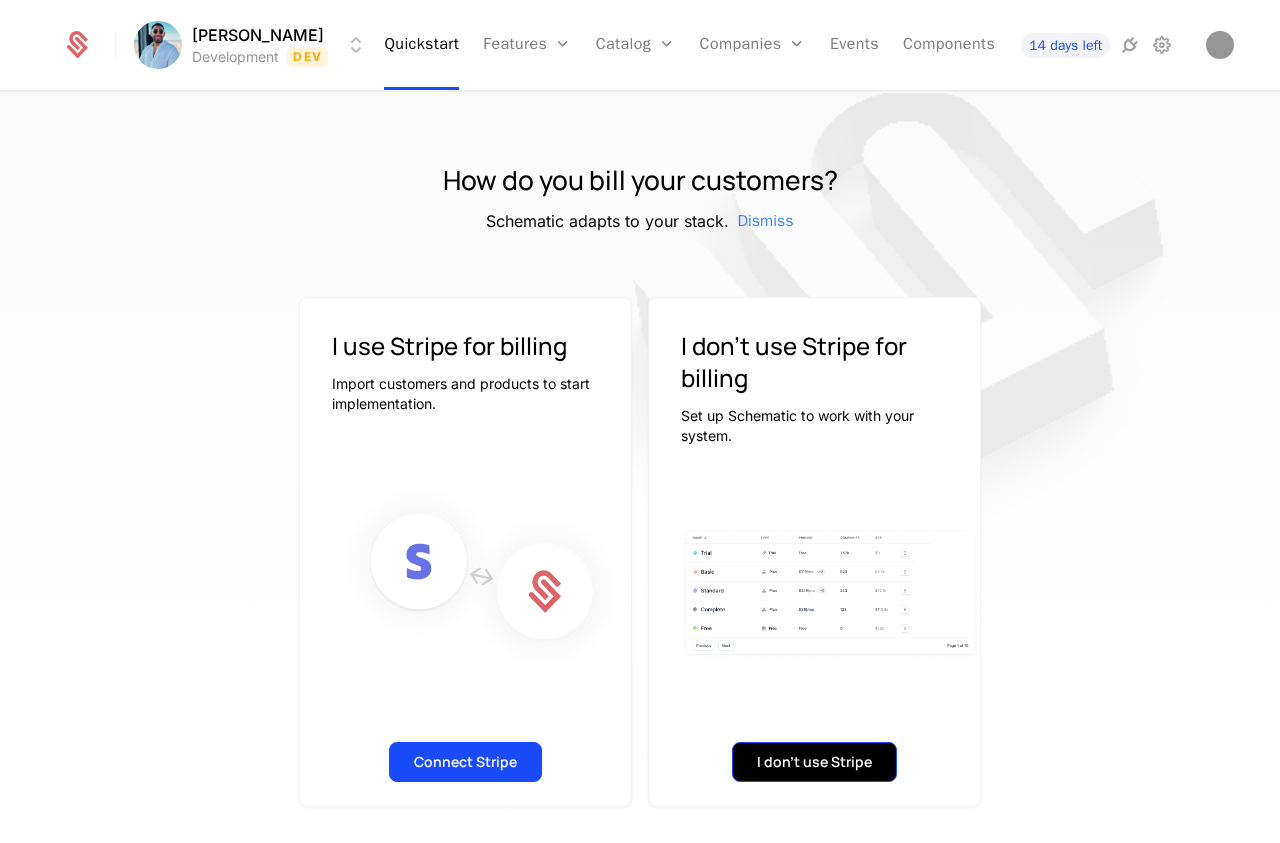 click on "I don't use Stripe" at bounding box center (814, 762) 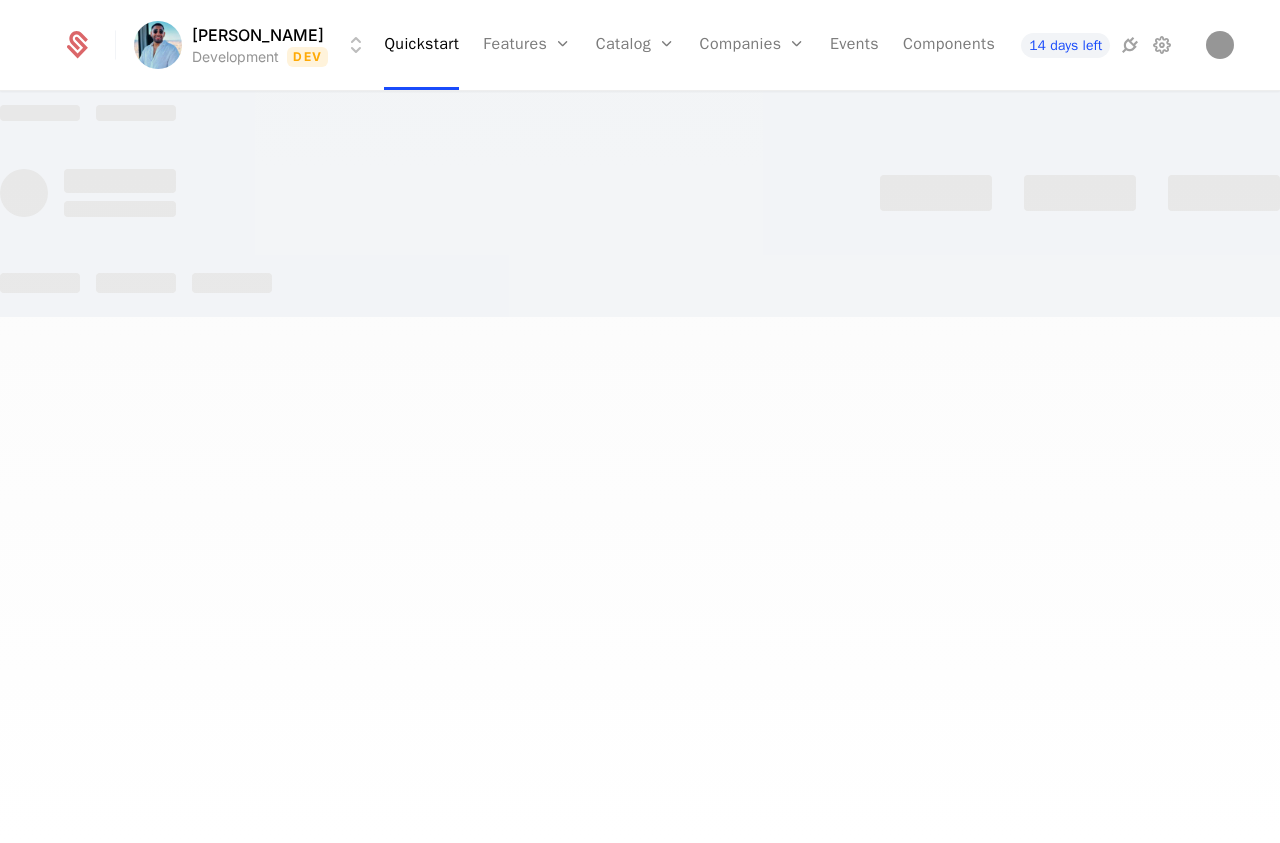 scroll, scrollTop: 0, scrollLeft: 0, axis: both 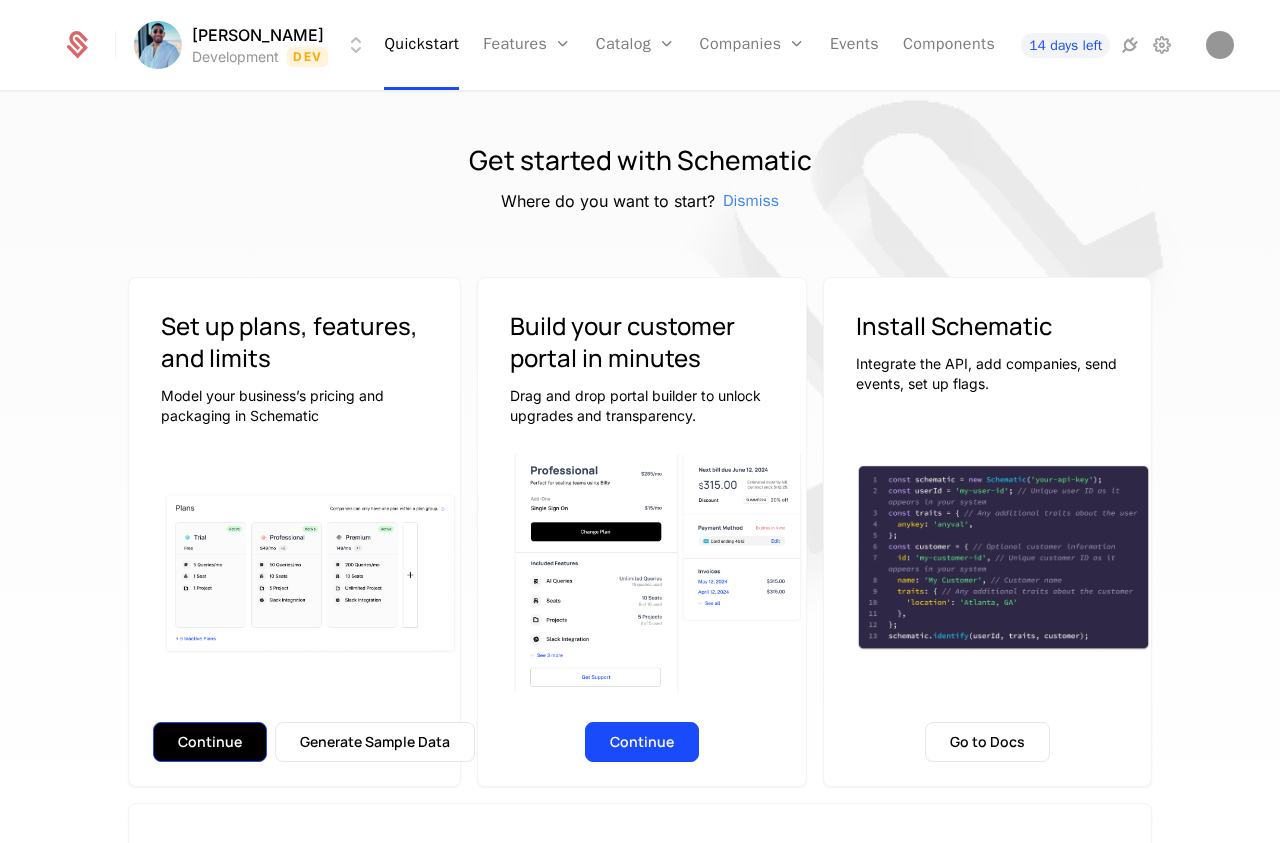 click on "Continue" at bounding box center (210, 742) 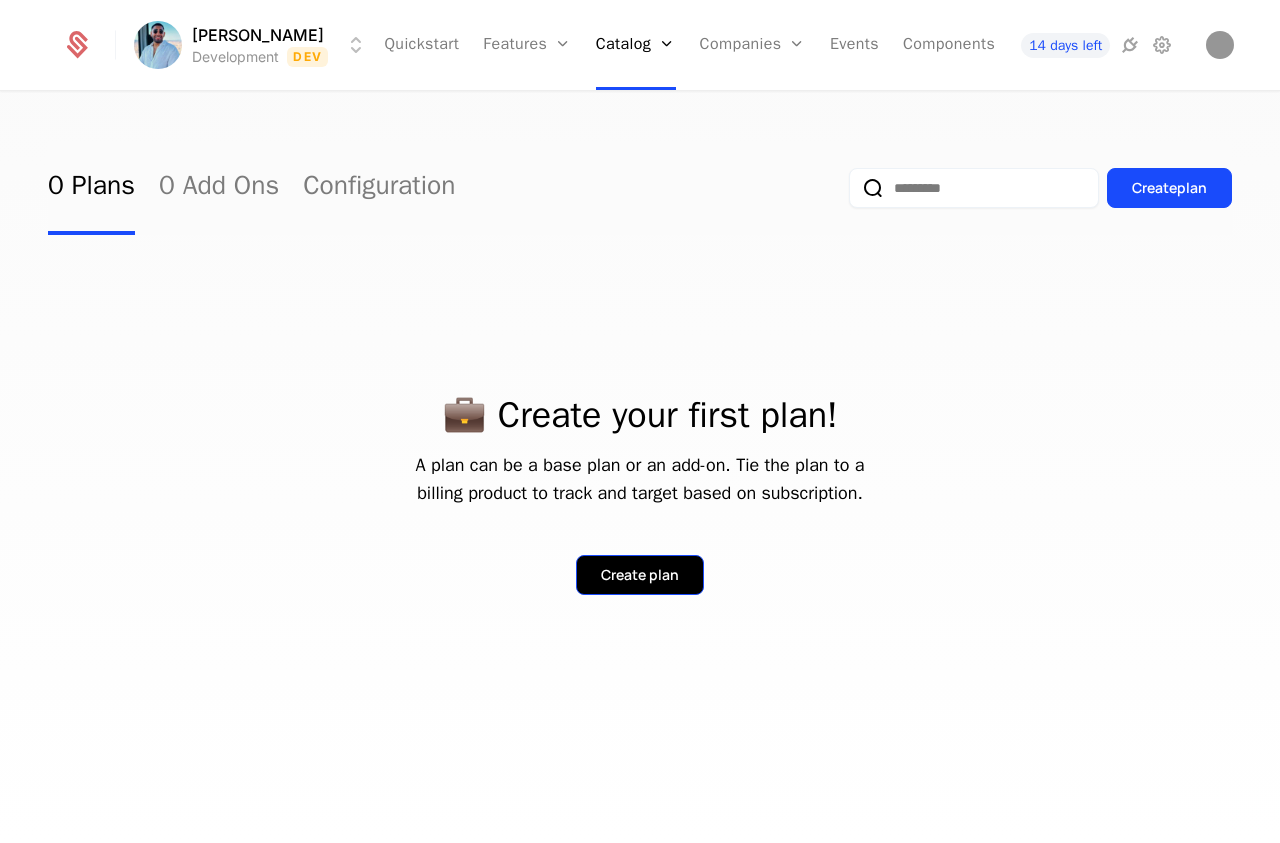 click on "Create plan" at bounding box center [640, 575] 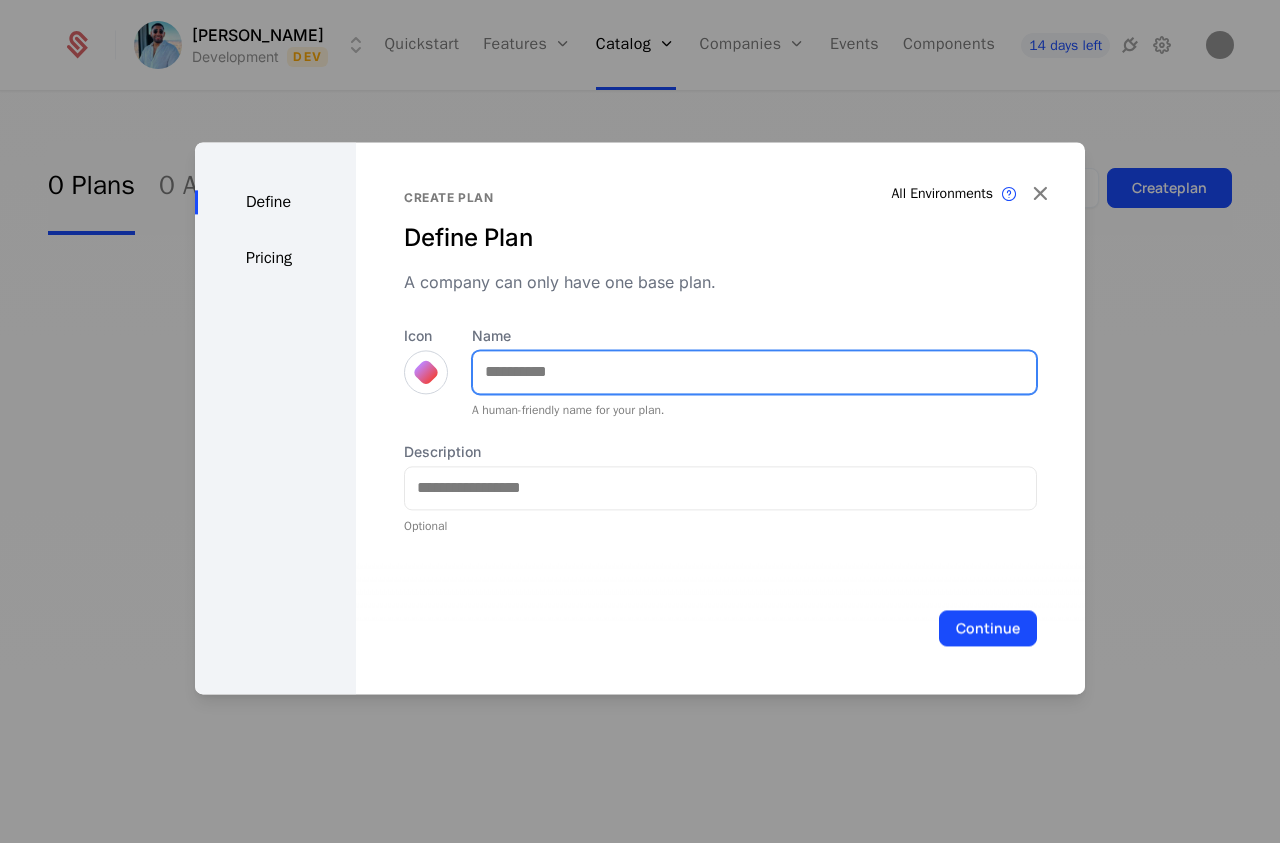 click on "Name" at bounding box center (754, 372) 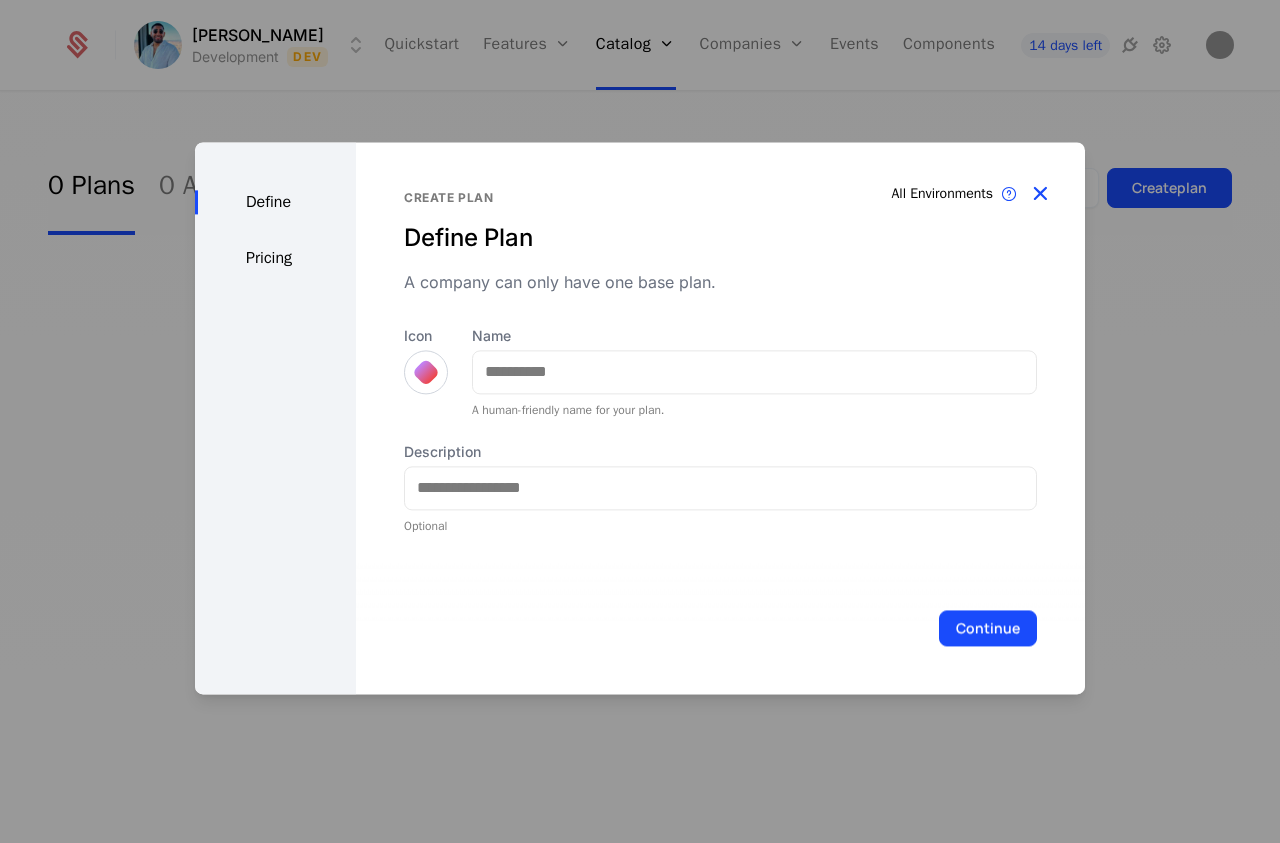 click at bounding box center [1040, 194] 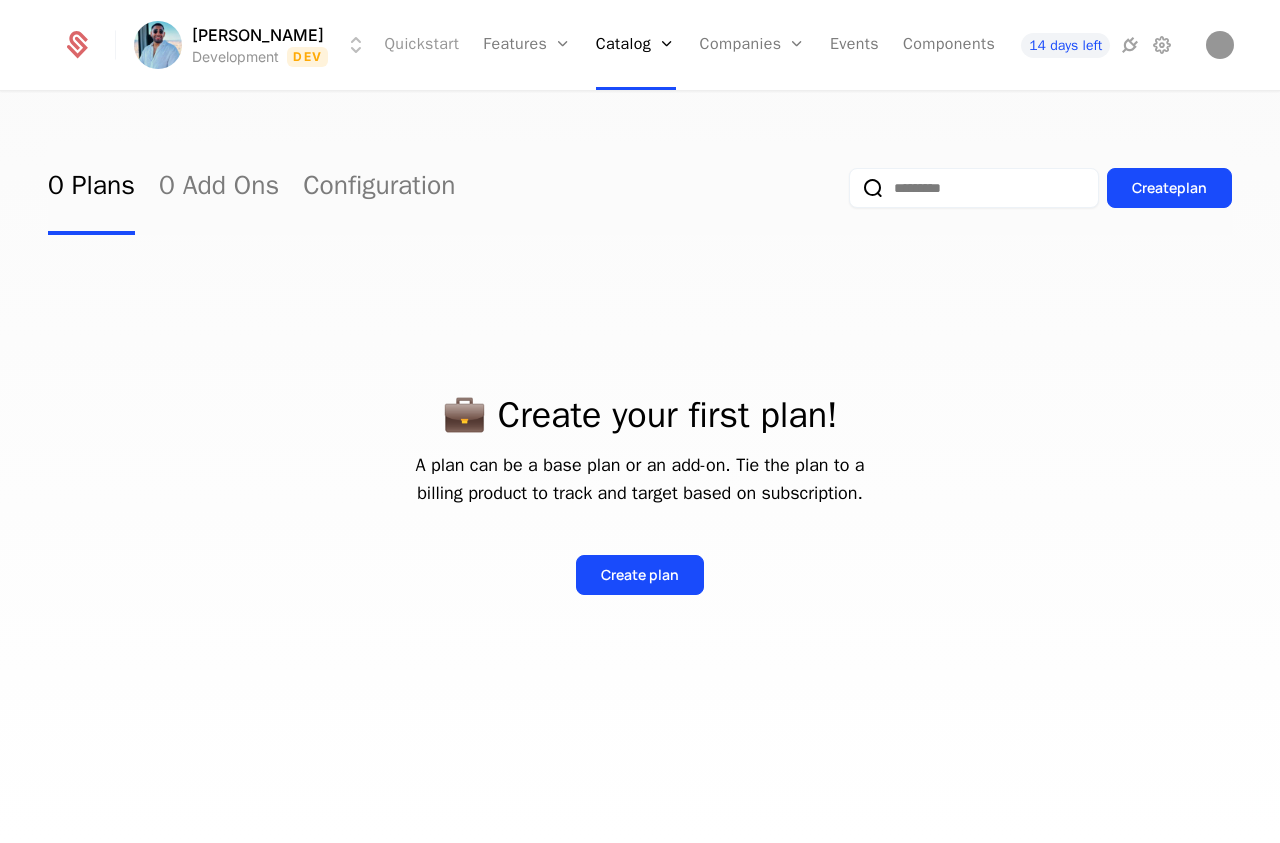 click on "Quickstart" at bounding box center [421, 45] 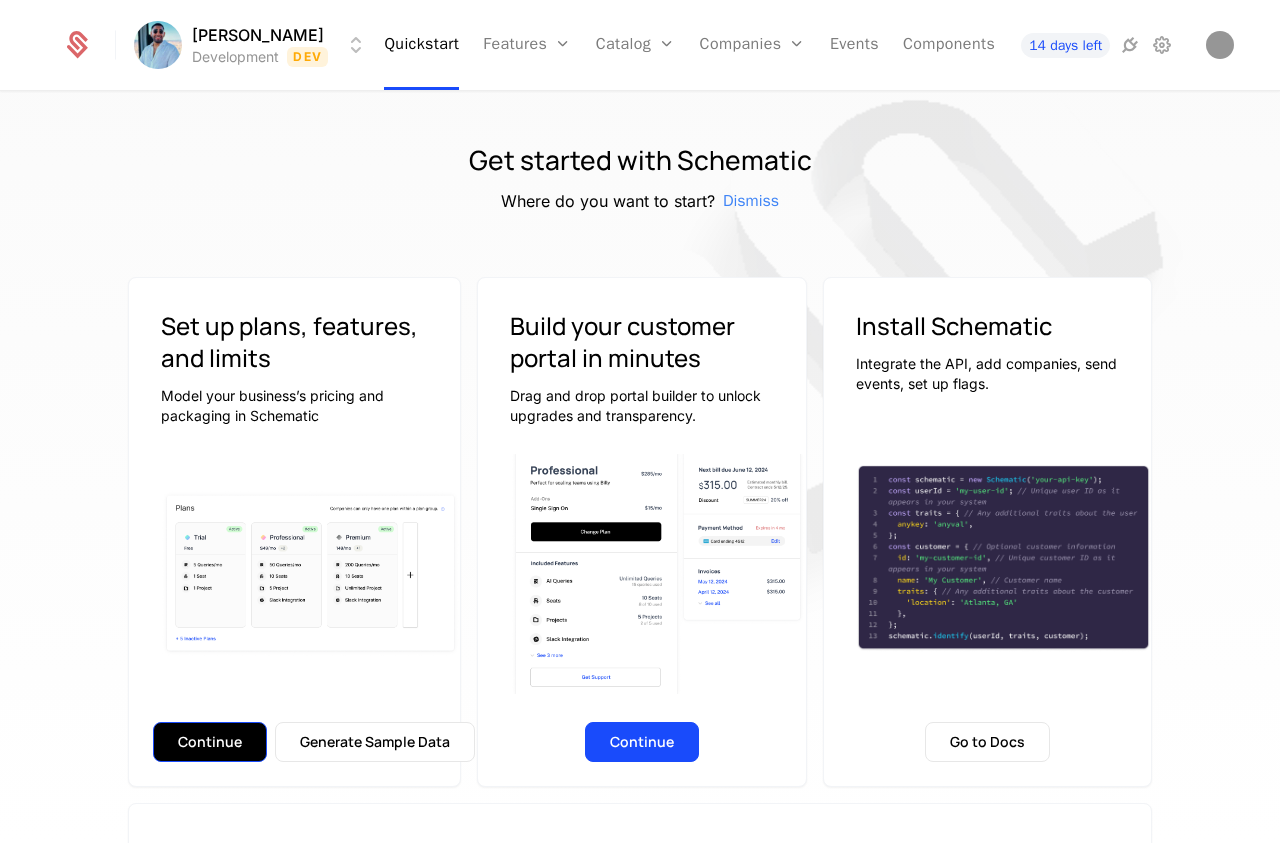 click on "Continue" at bounding box center (210, 742) 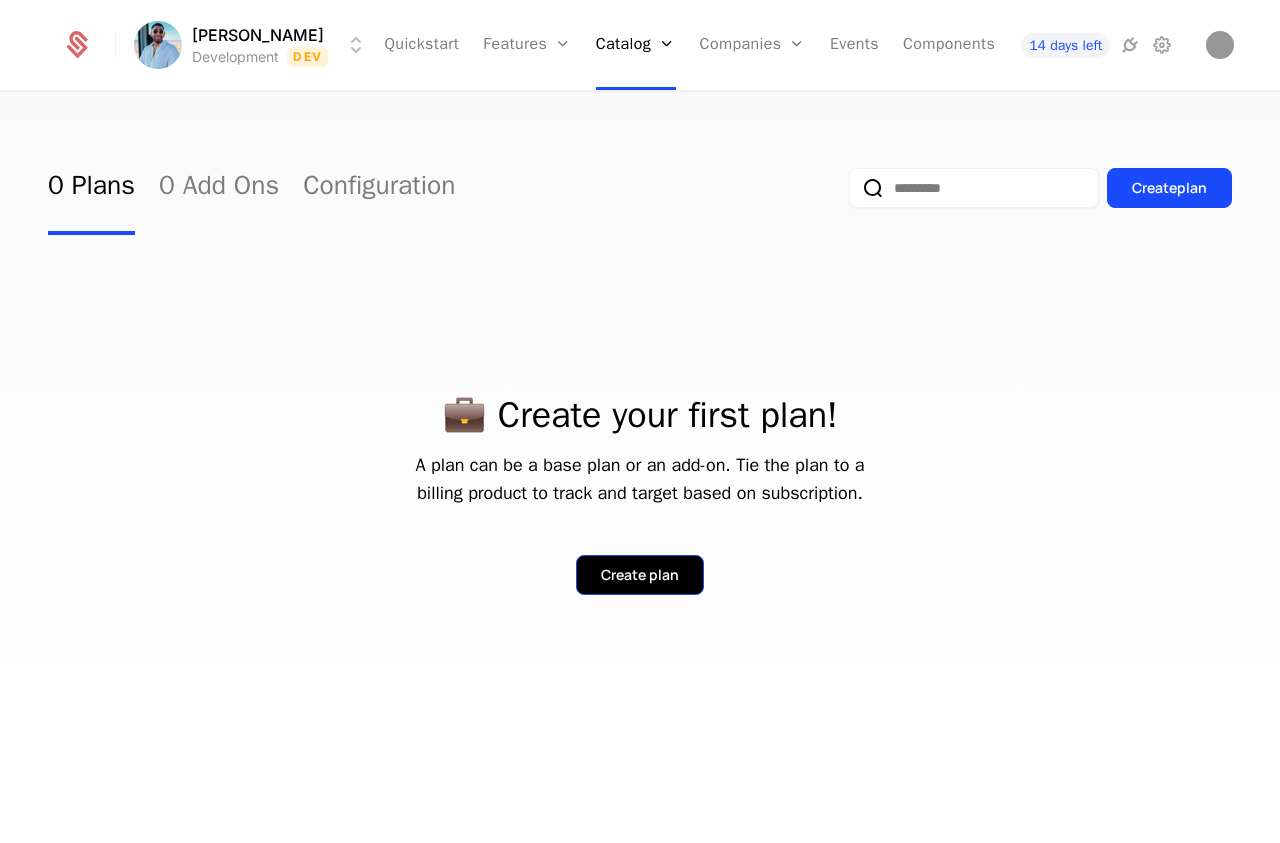 click on "Create plan" at bounding box center (640, 575) 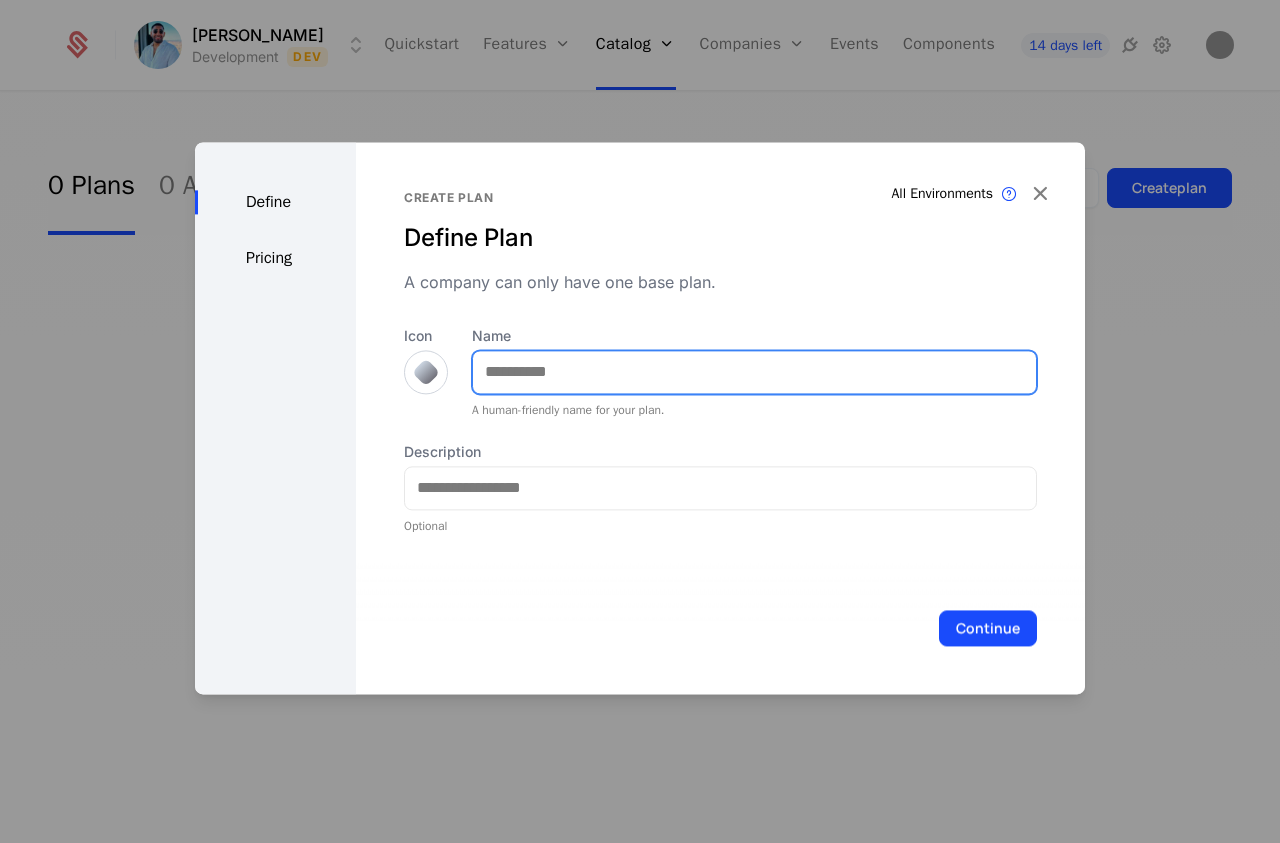 click on "Name" at bounding box center [754, 372] 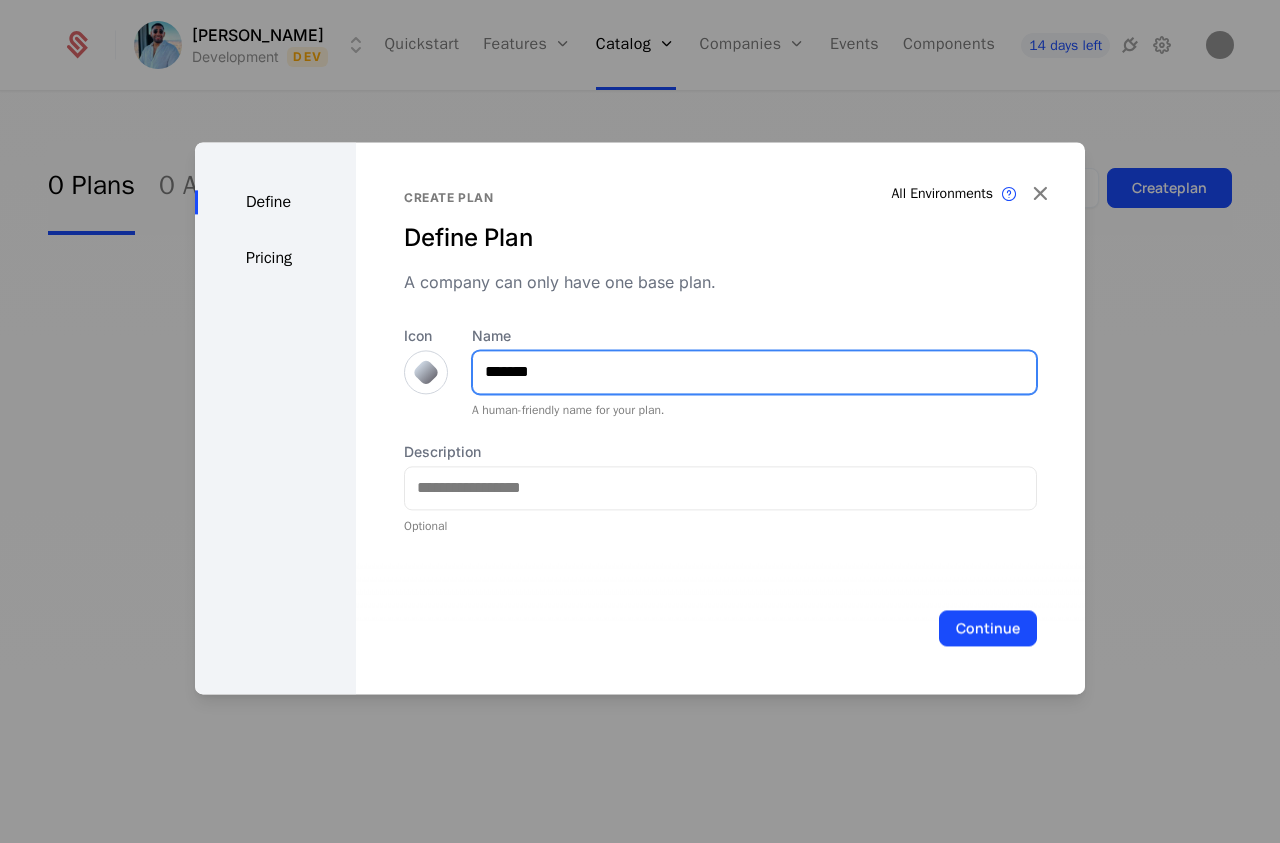 type on "*******" 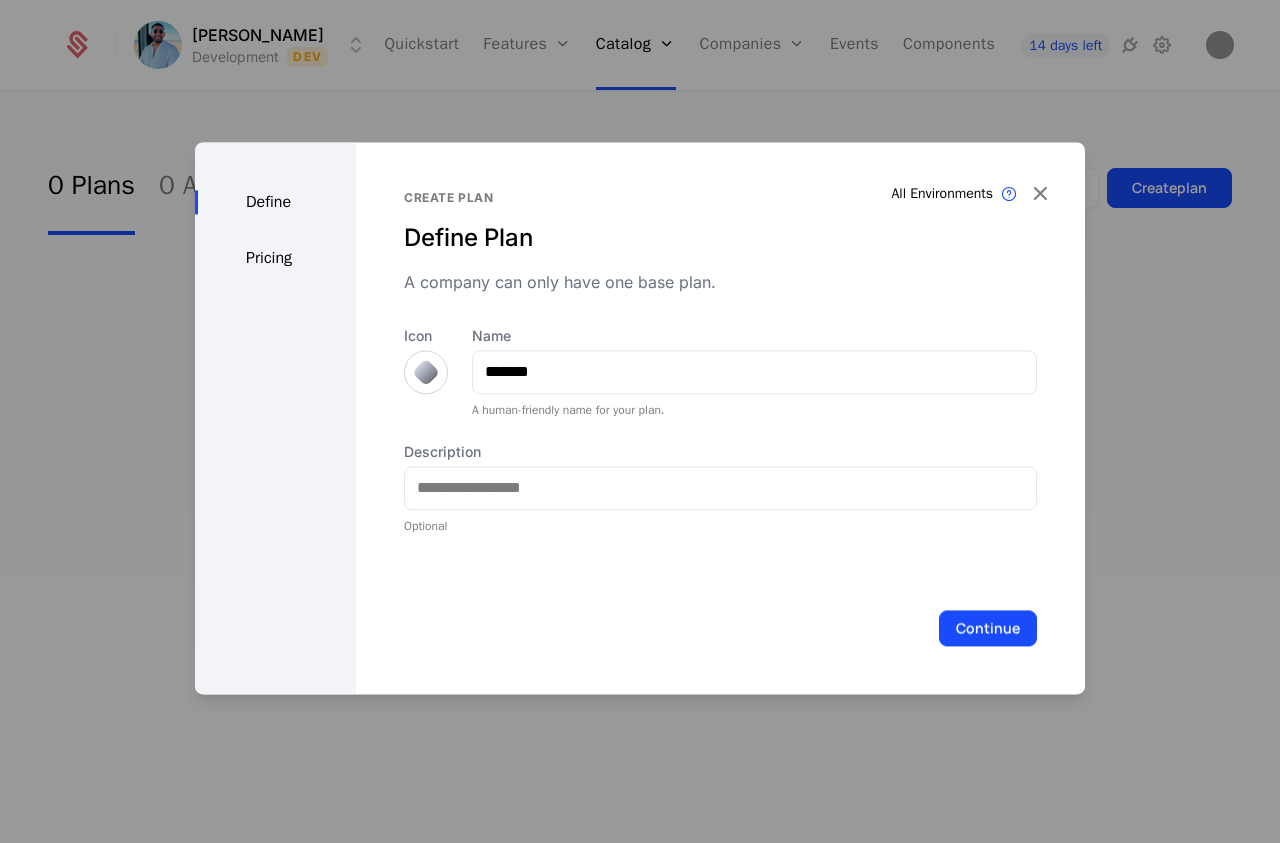 click on "Description" at bounding box center [720, 452] 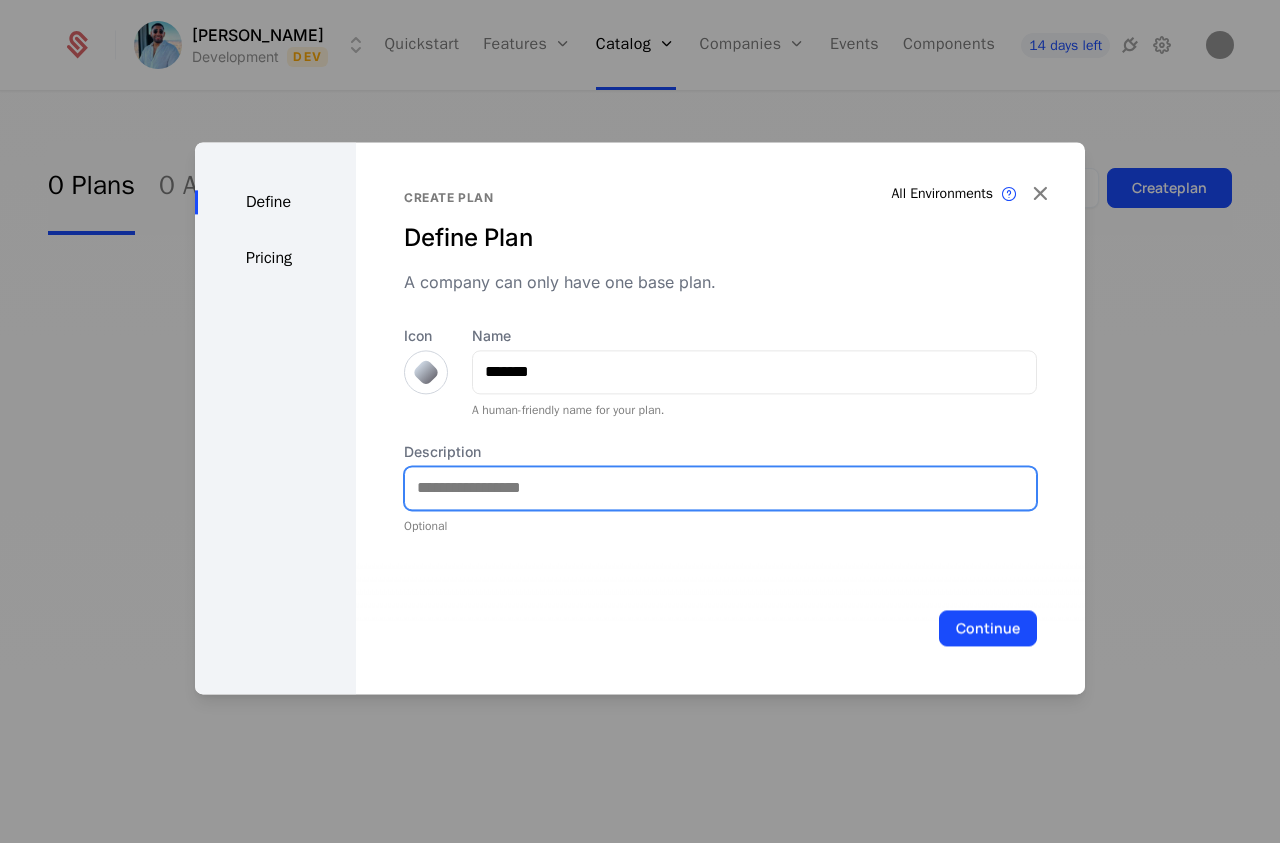 click on "Description" at bounding box center (720, 488) 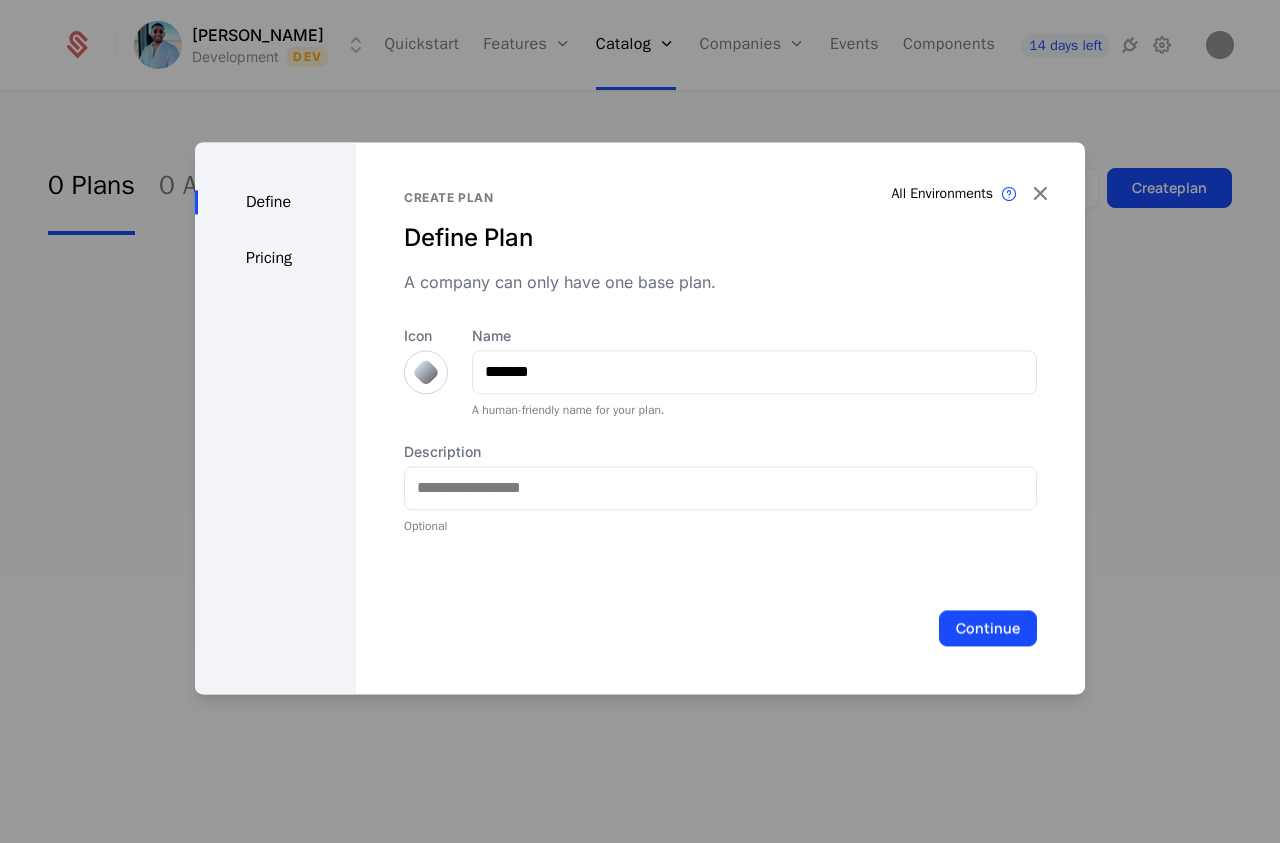 click on "Continue" at bounding box center [720, 628] 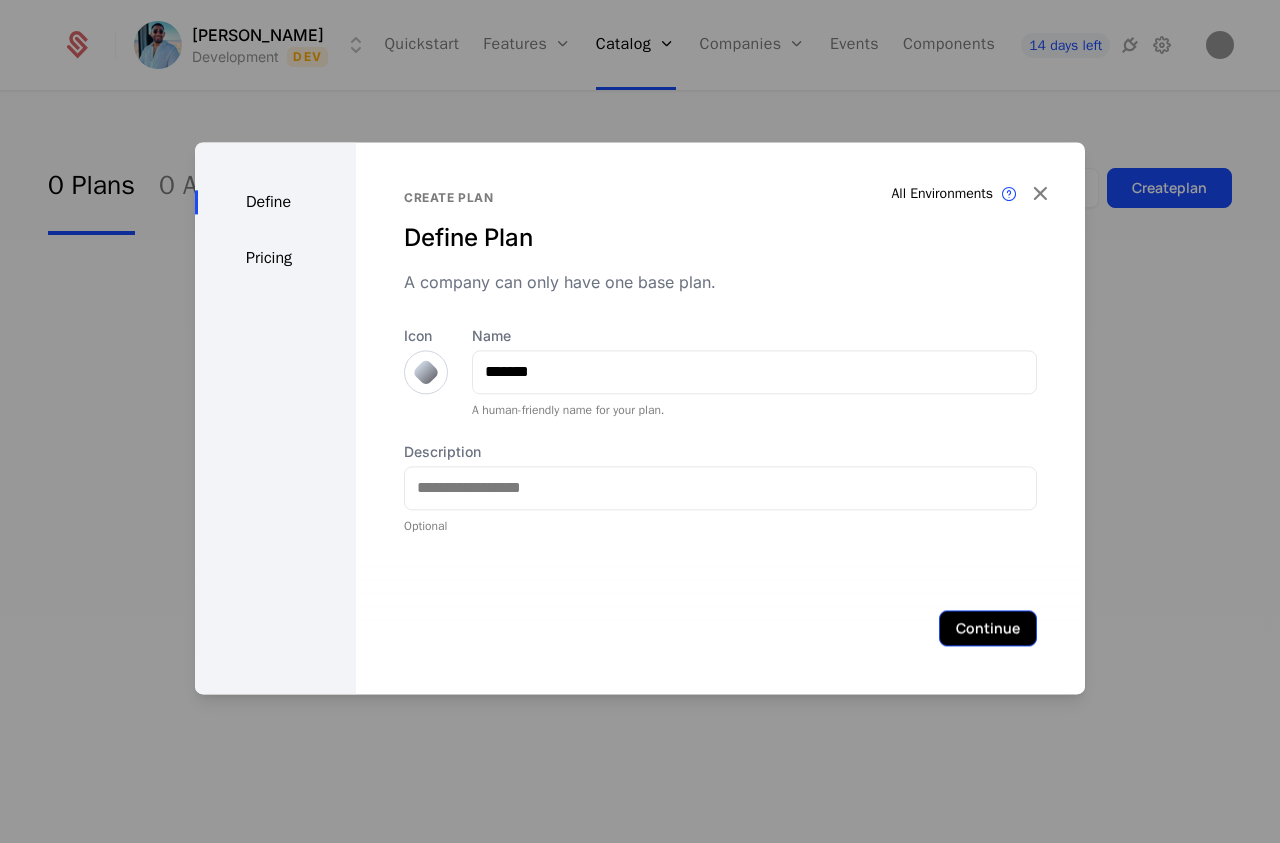 click on "Continue" at bounding box center [988, 628] 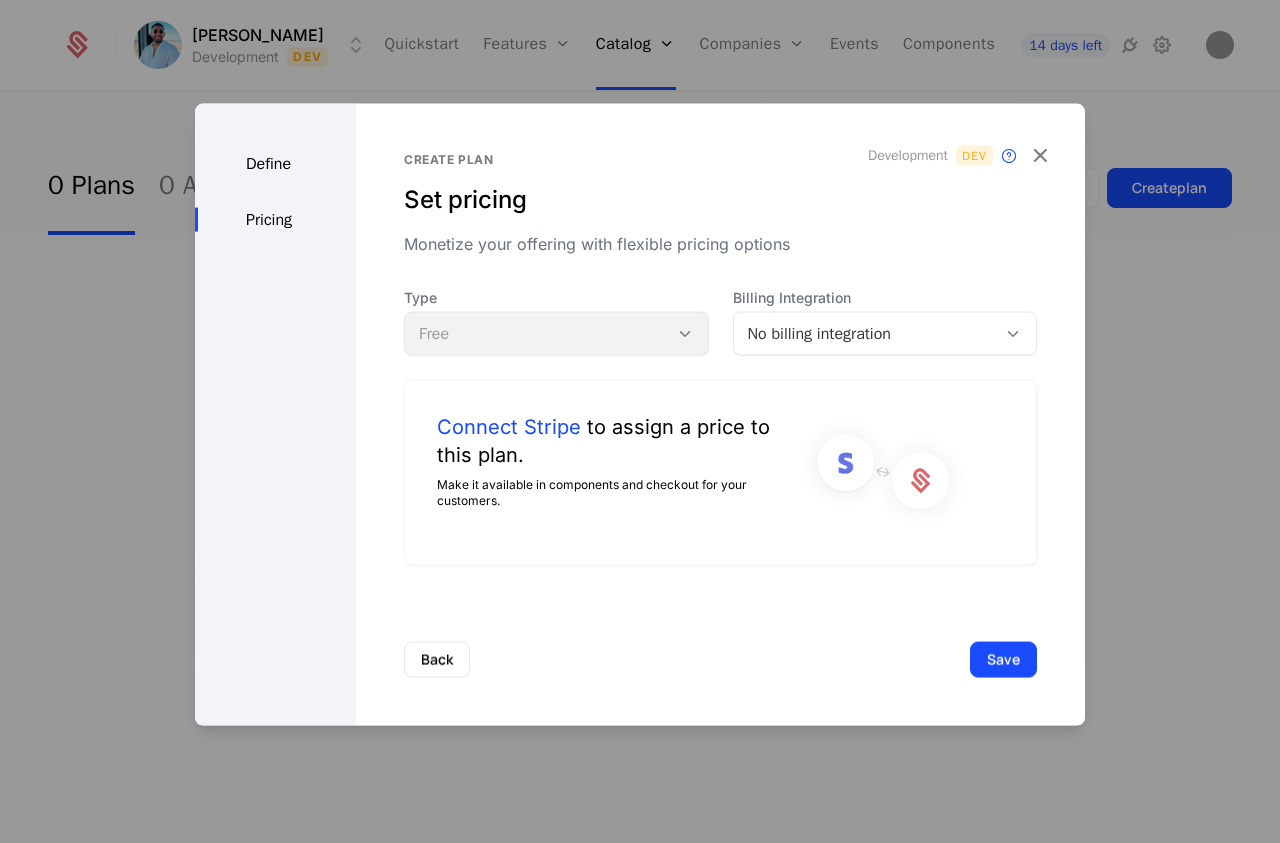 click on "Type Free" at bounding box center [556, 321] 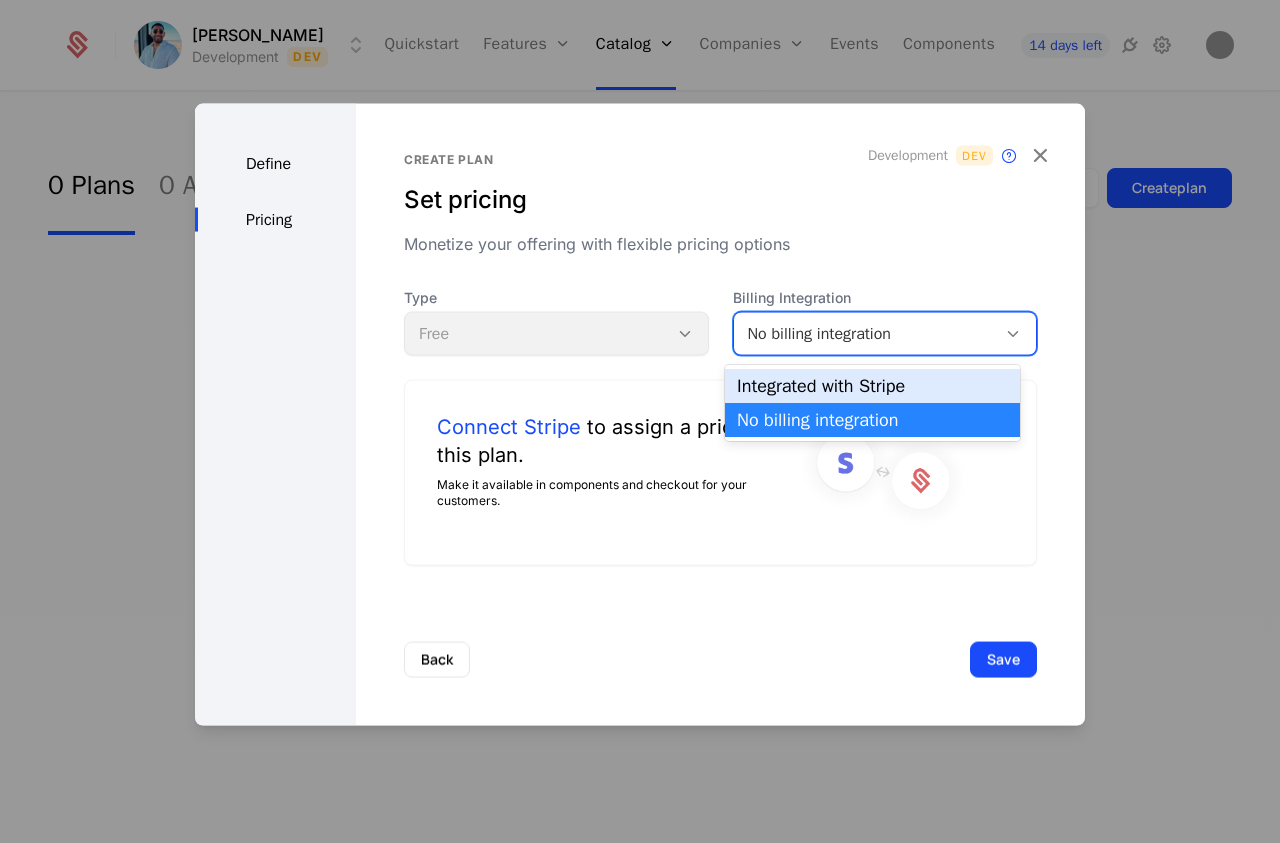 click on "Integrated with Stripe" at bounding box center [872, 386] 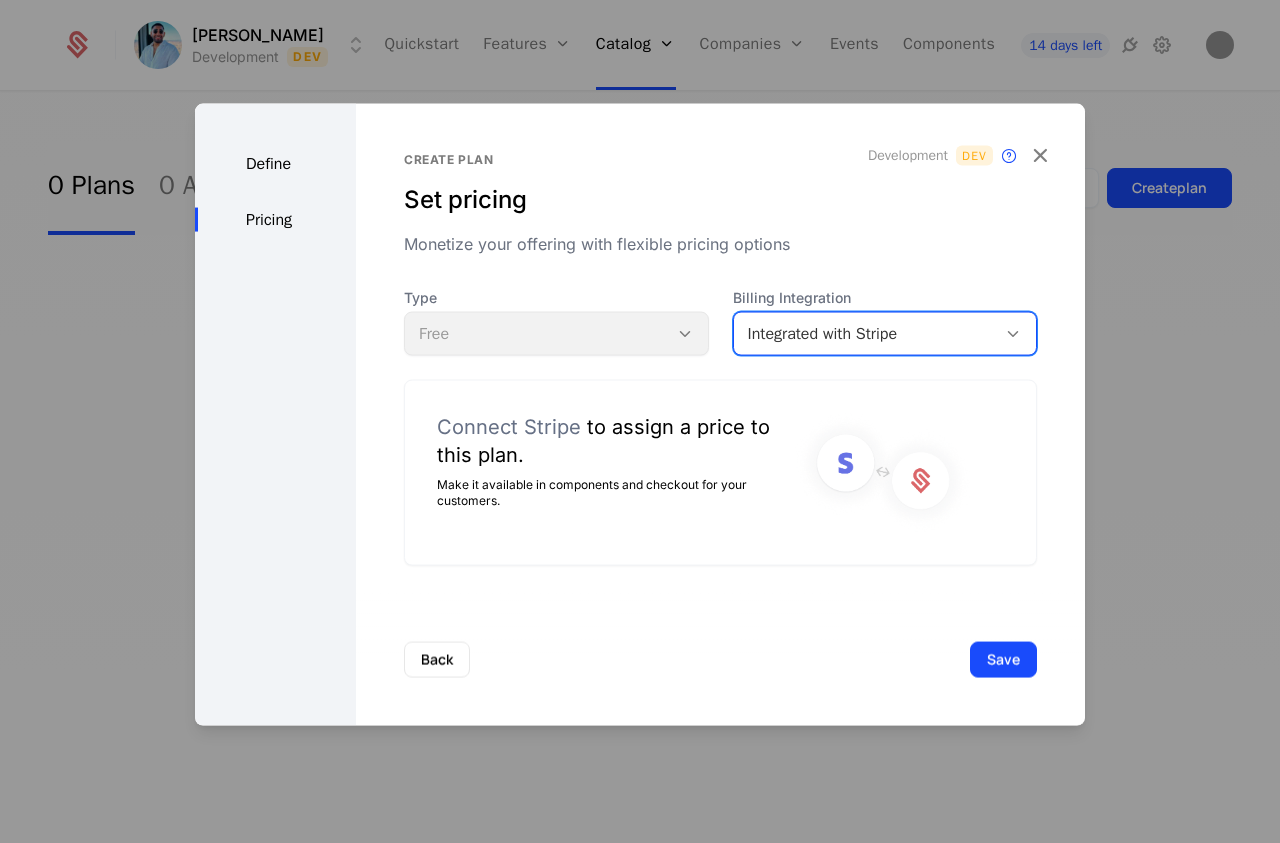 click on "Connect Stripe" at bounding box center [509, 426] 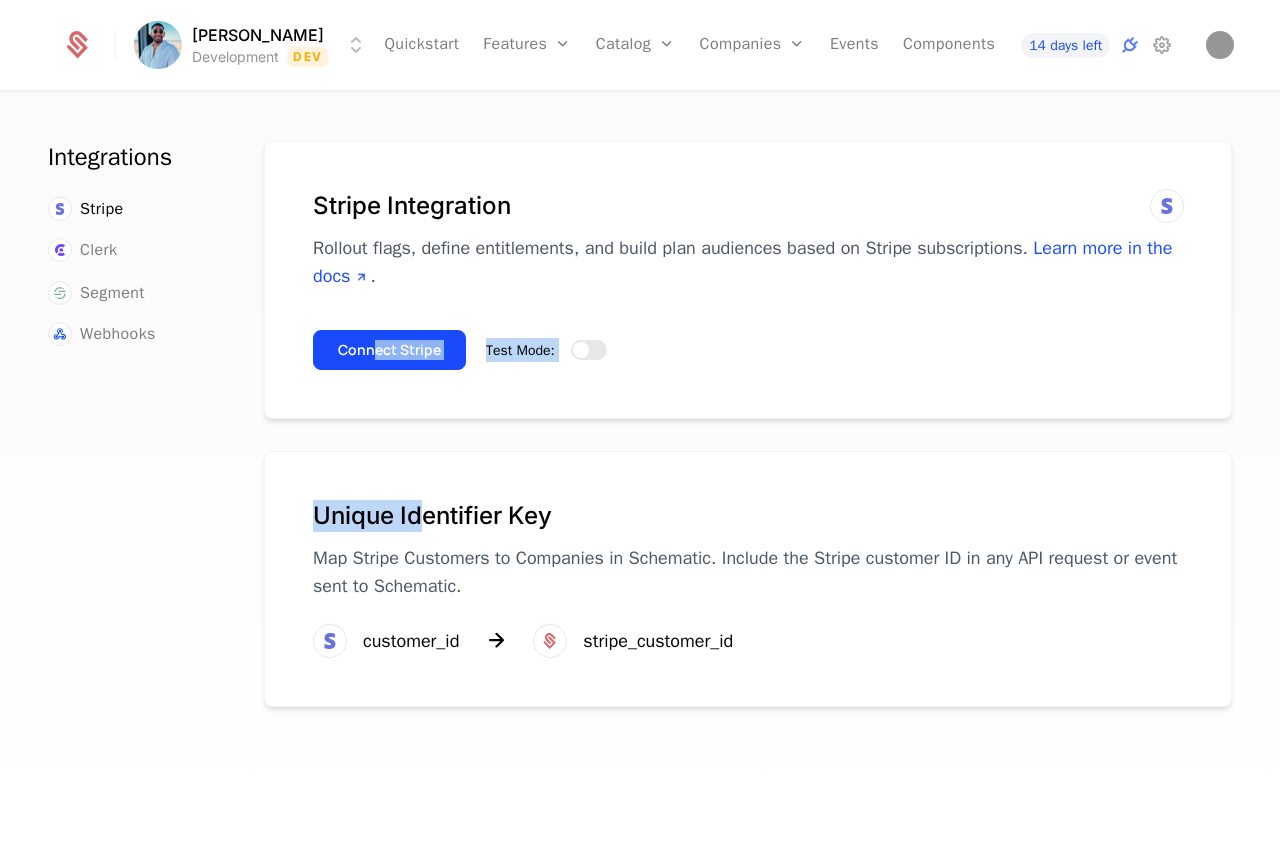 drag, startPoint x: 372, startPoint y: 360, endPoint x: 422, endPoint y: 457, distance: 109.128365 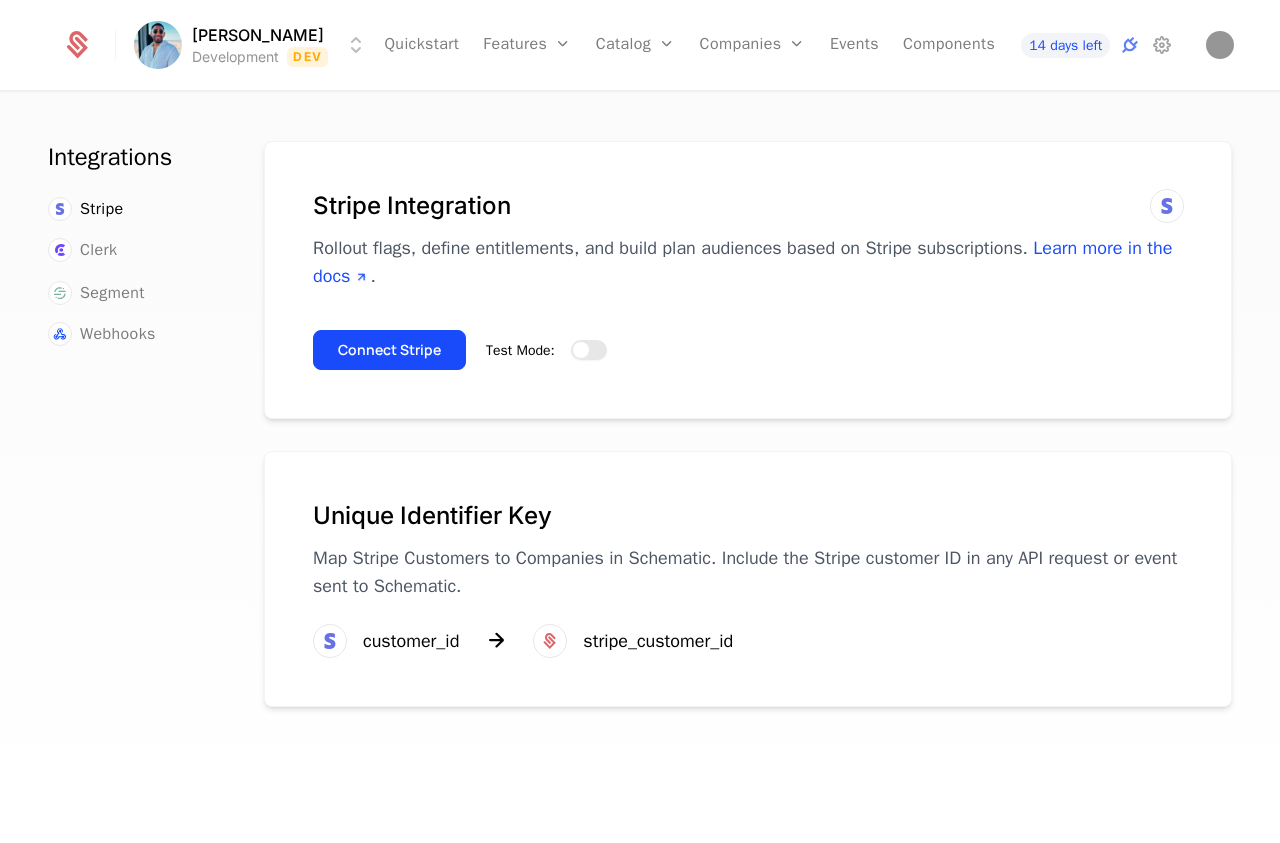click on "Test Mode:" at bounding box center (589, 350) 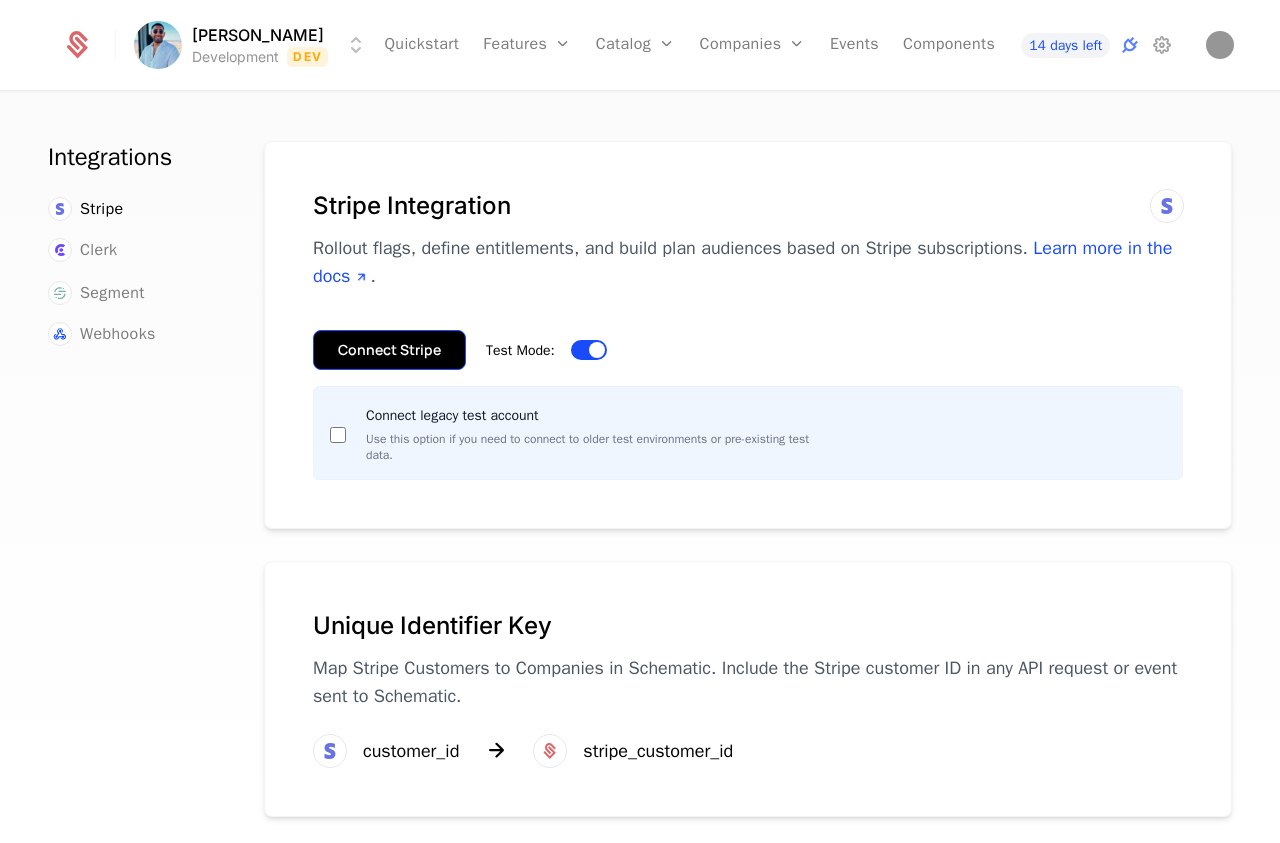 click on "Connect Stripe" at bounding box center (389, 350) 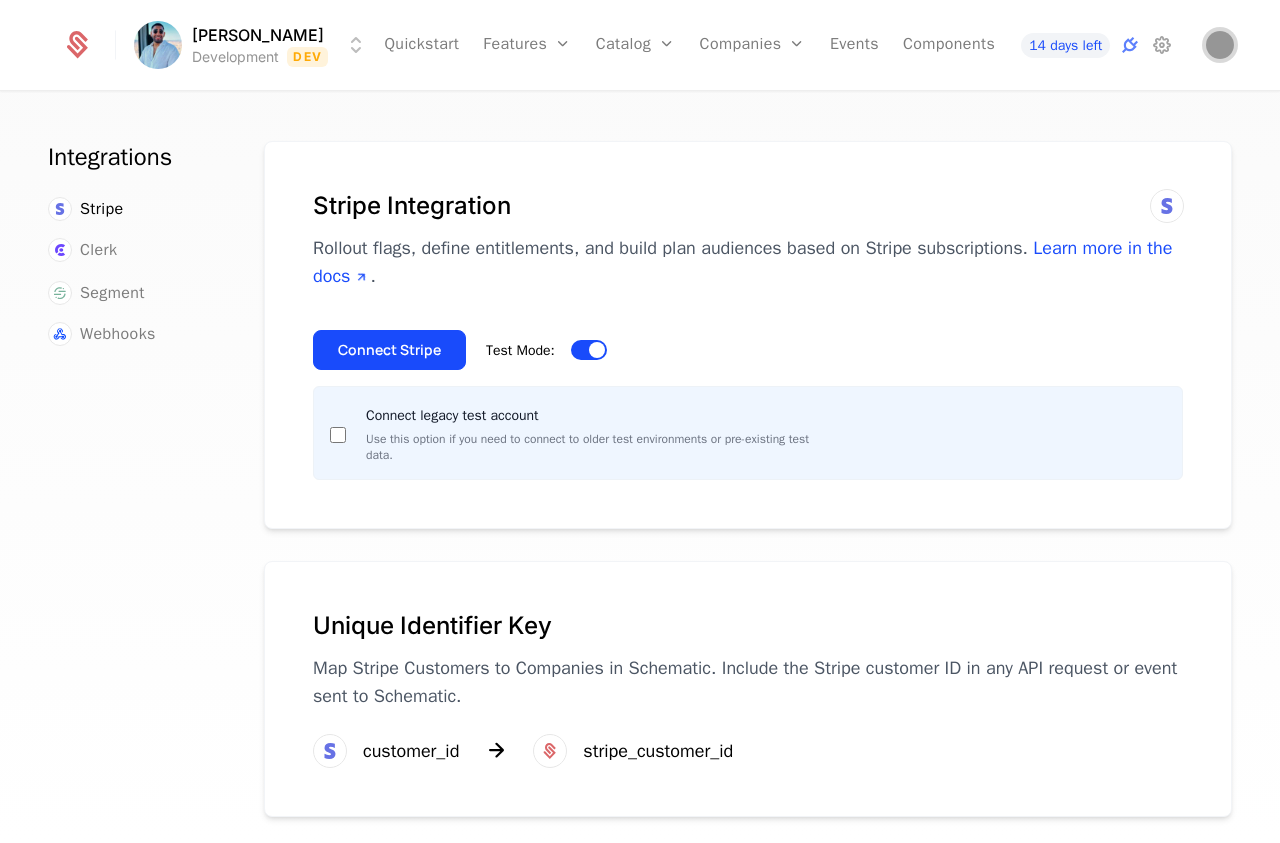 click at bounding box center [1220, 45] 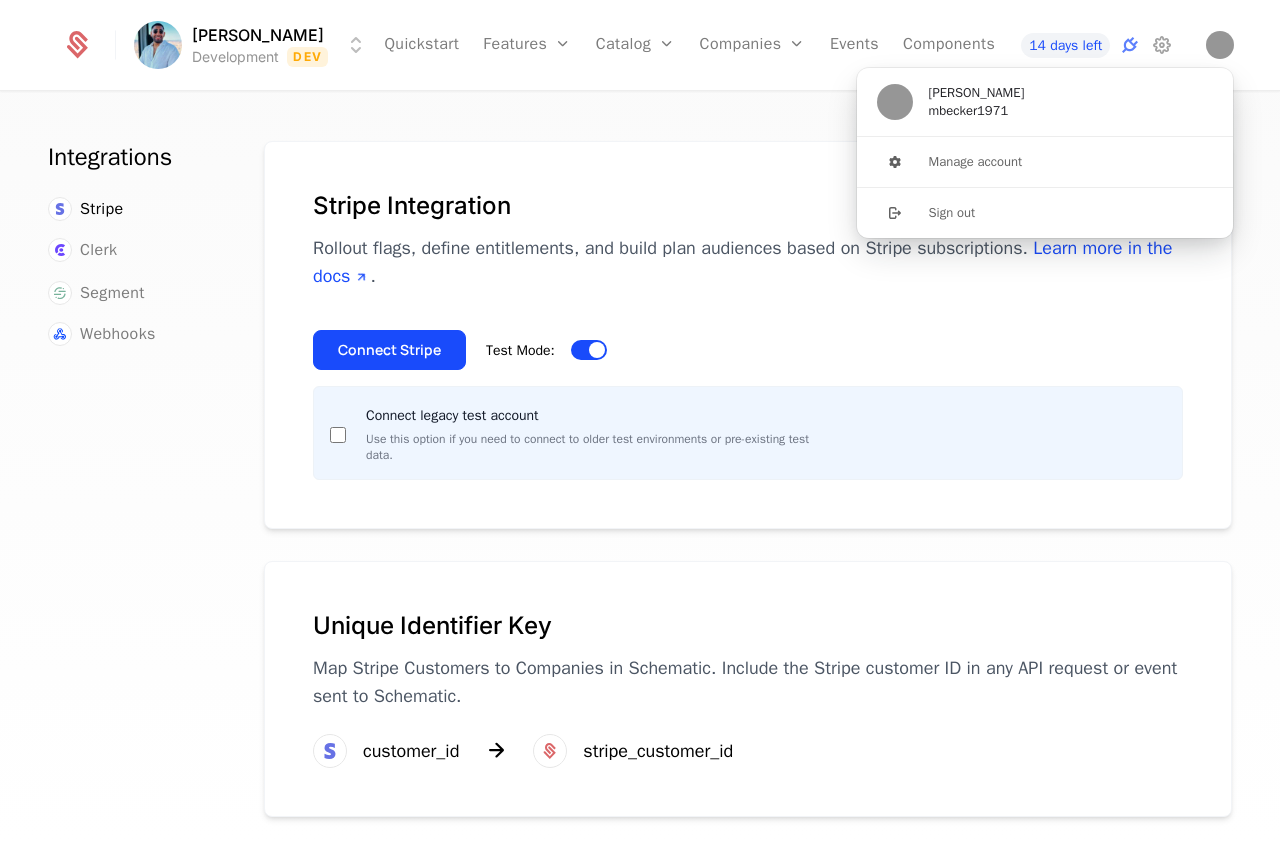 click on "Integrations Stripe Clerk Segment Webhooks" at bounding box center [132, 497] 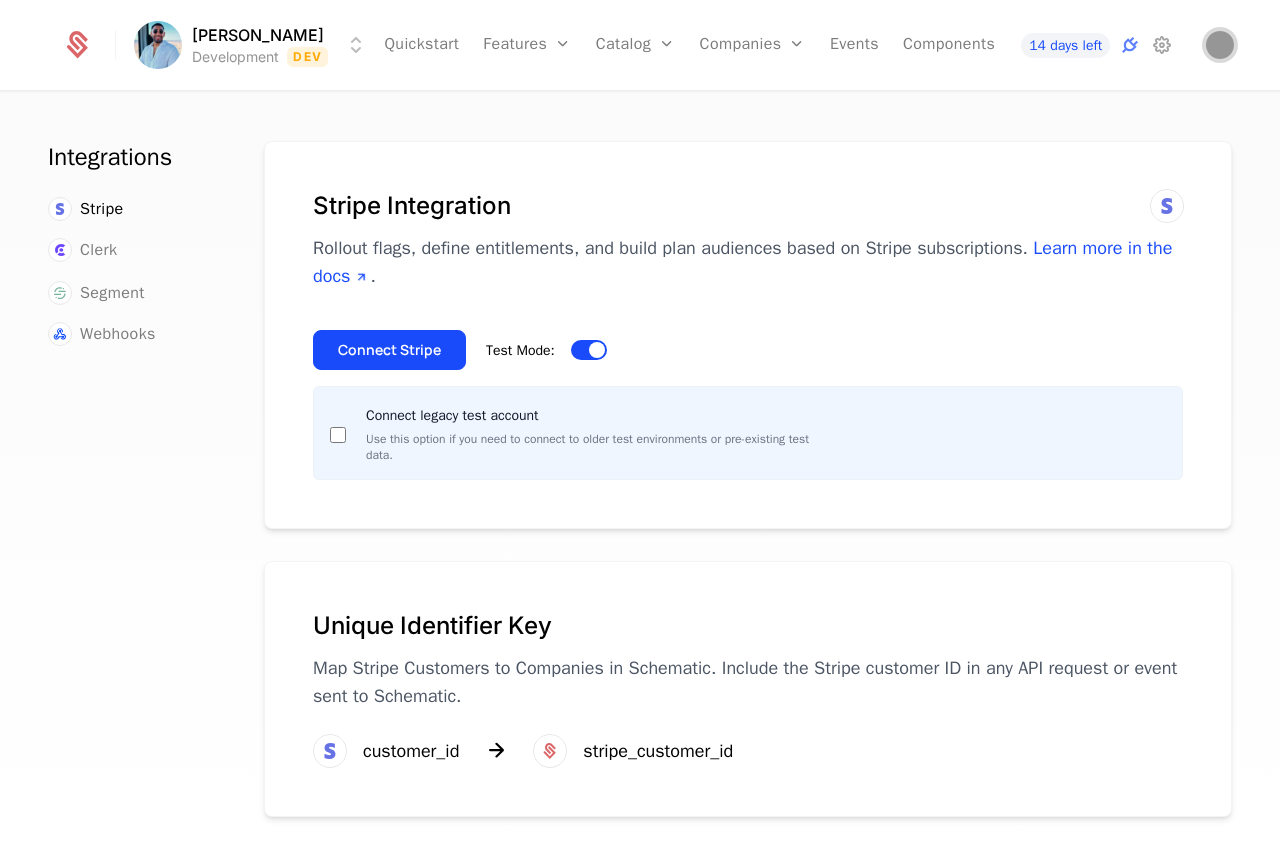 click at bounding box center [1220, 45] 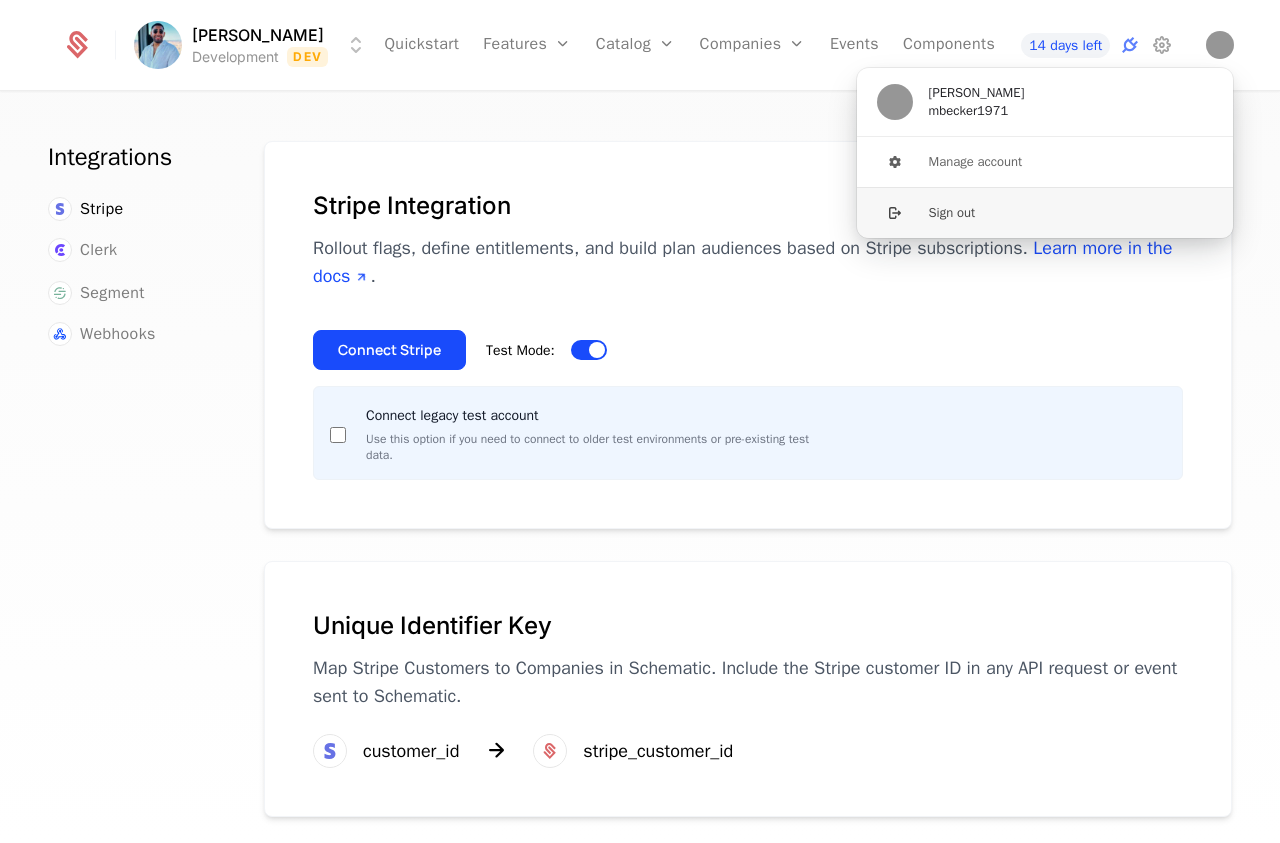 click on "Sign out" at bounding box center [1045, 212] 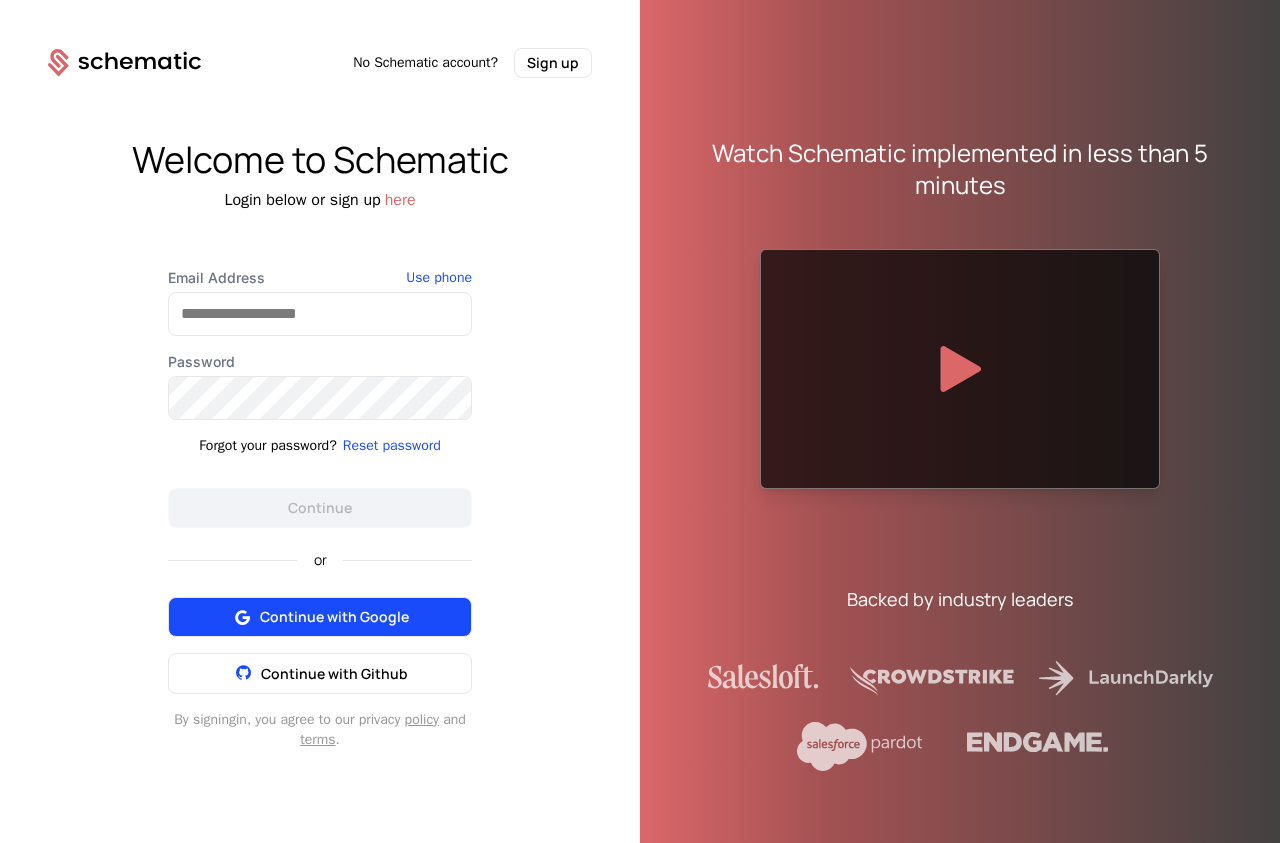 click on "Continue with Google" at bounding box center [334, 617] 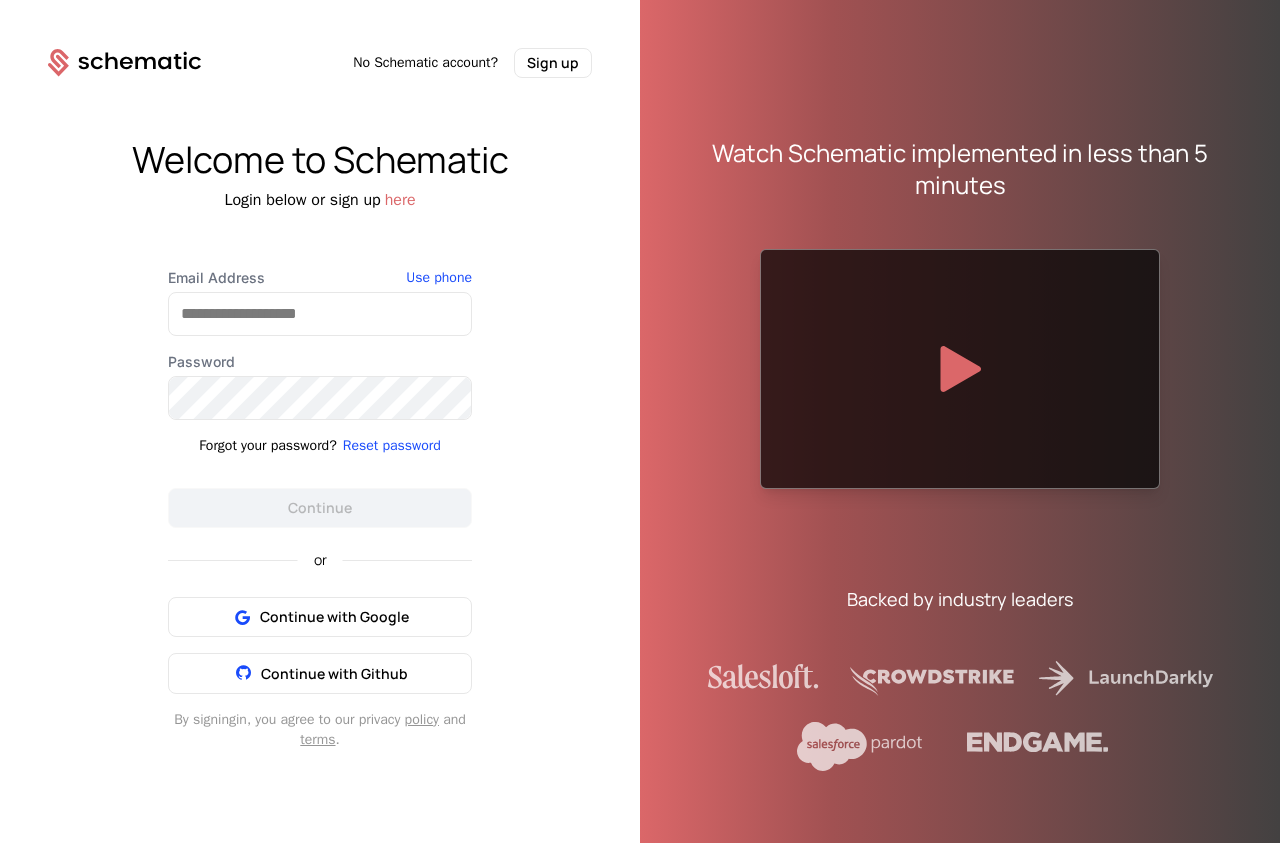 scroll, scrollTop: 0, scrollLeft: 0, axis: both 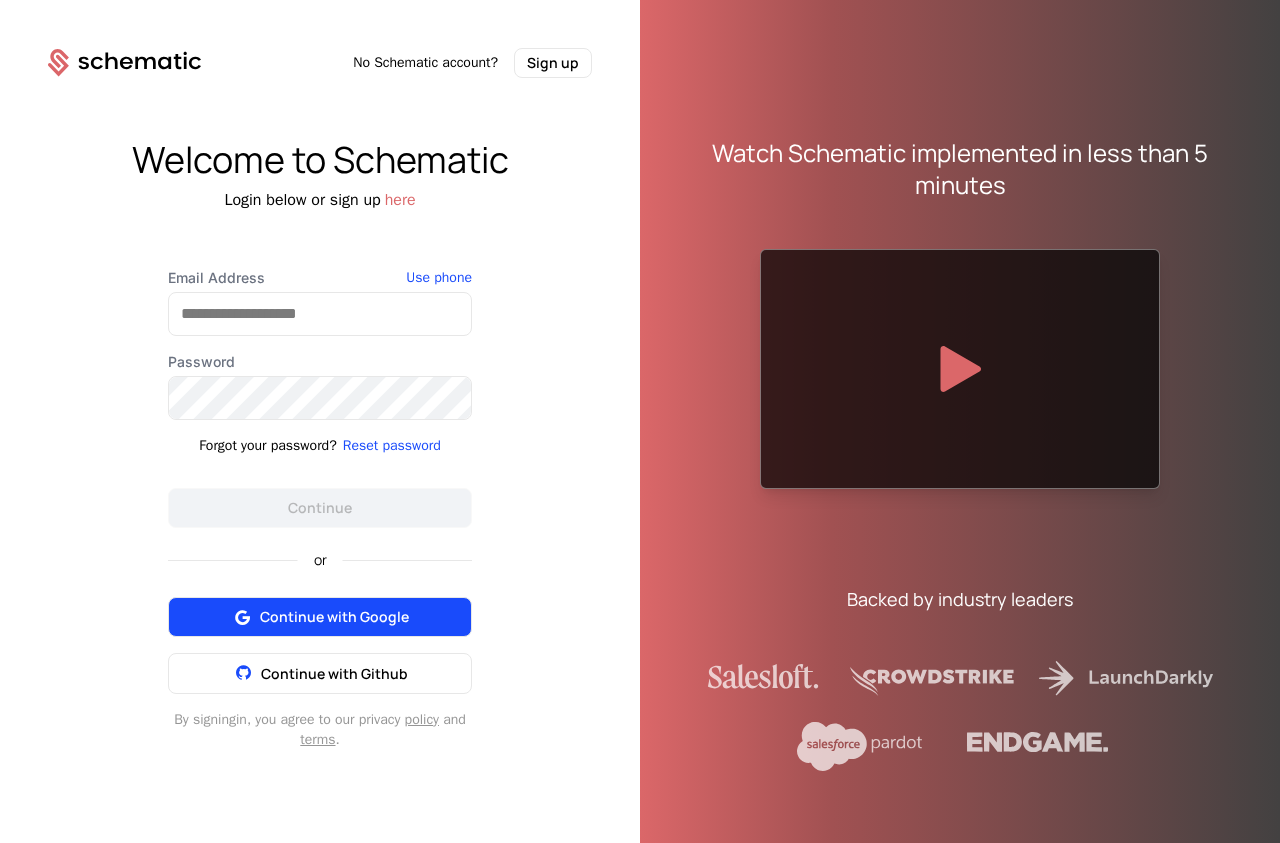 click on "Continue with Google" at bounding box center (334, 617) 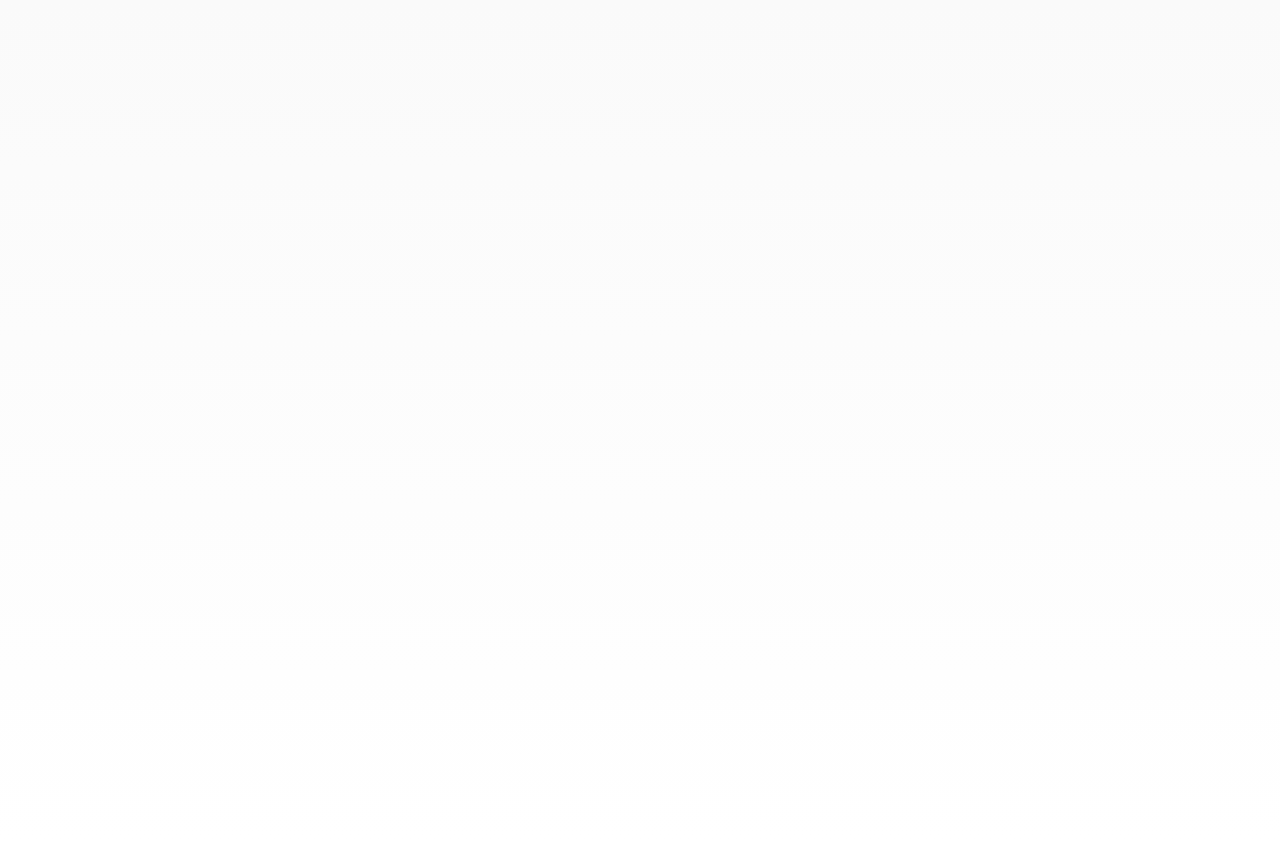 scroll, scrollTop: 0, scrollLeft: 0, axis: both 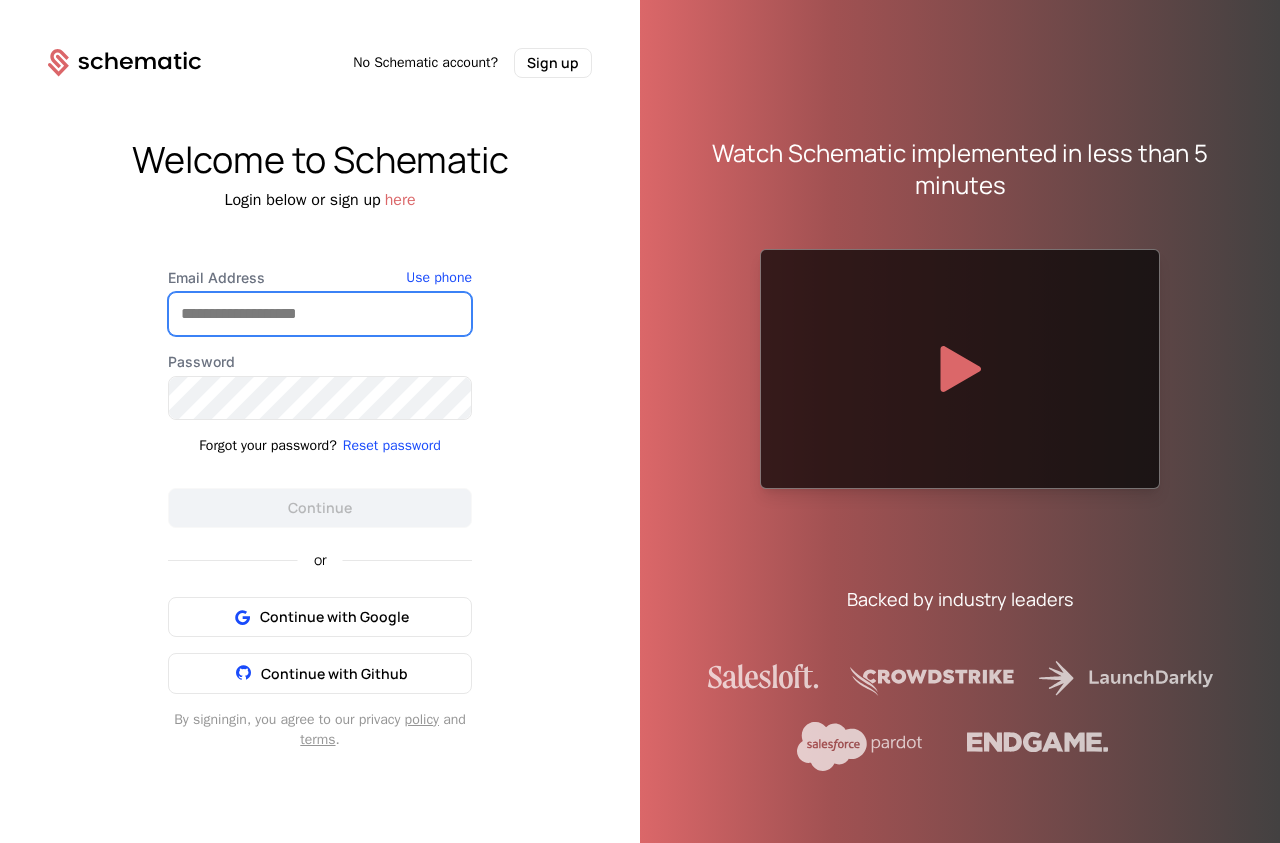click on "Email Address" at bounding box center [320, 314] 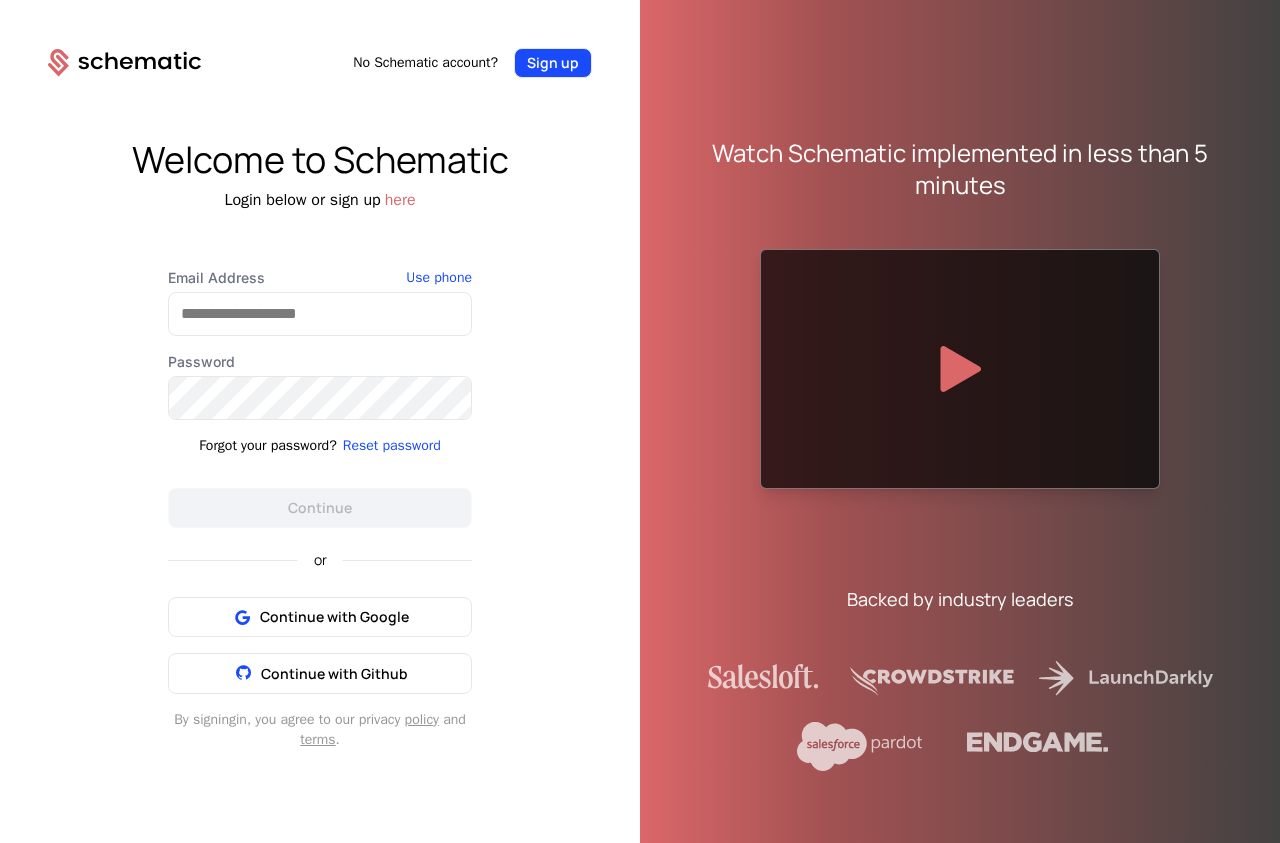 click on "Sign up" at bounding box center [553, 63] 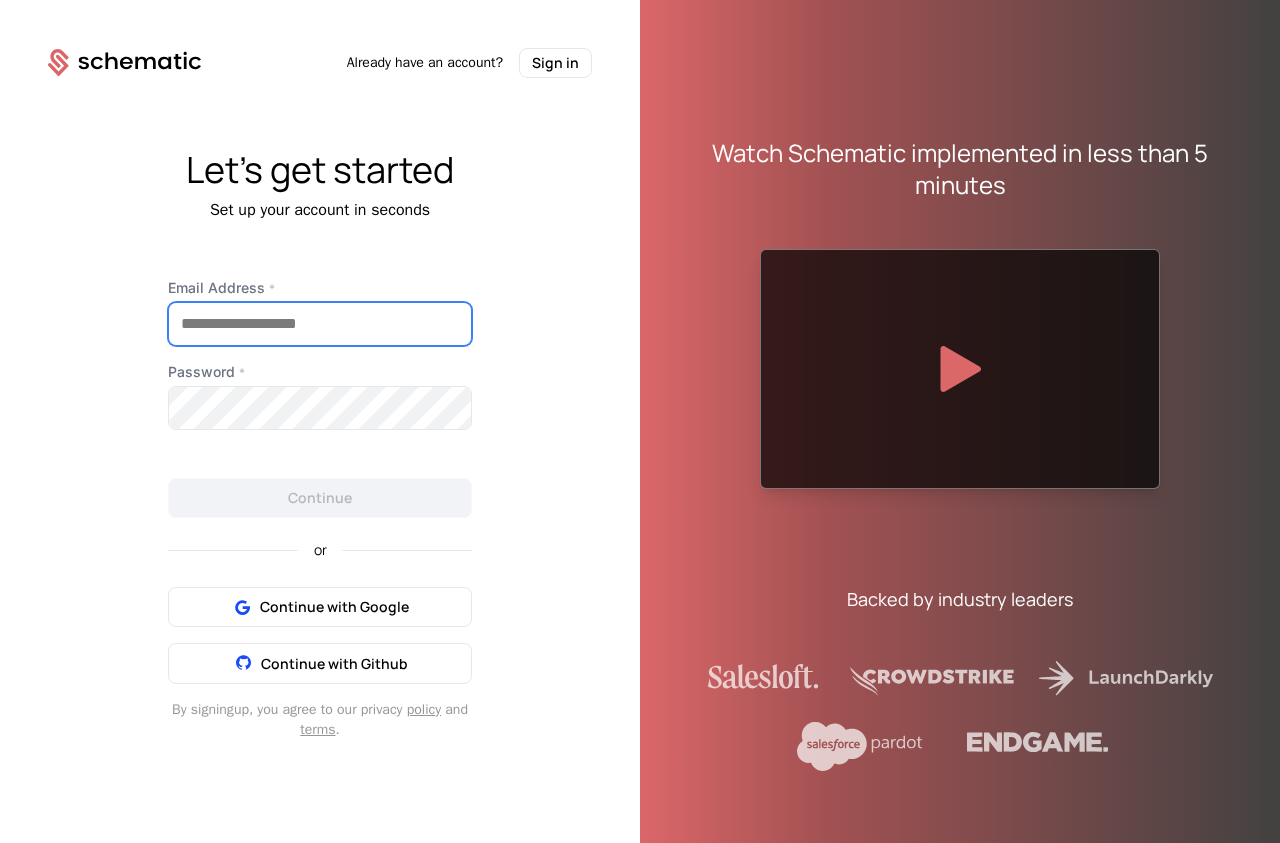 click on "Email Address *" at bounding box center [320, 324] 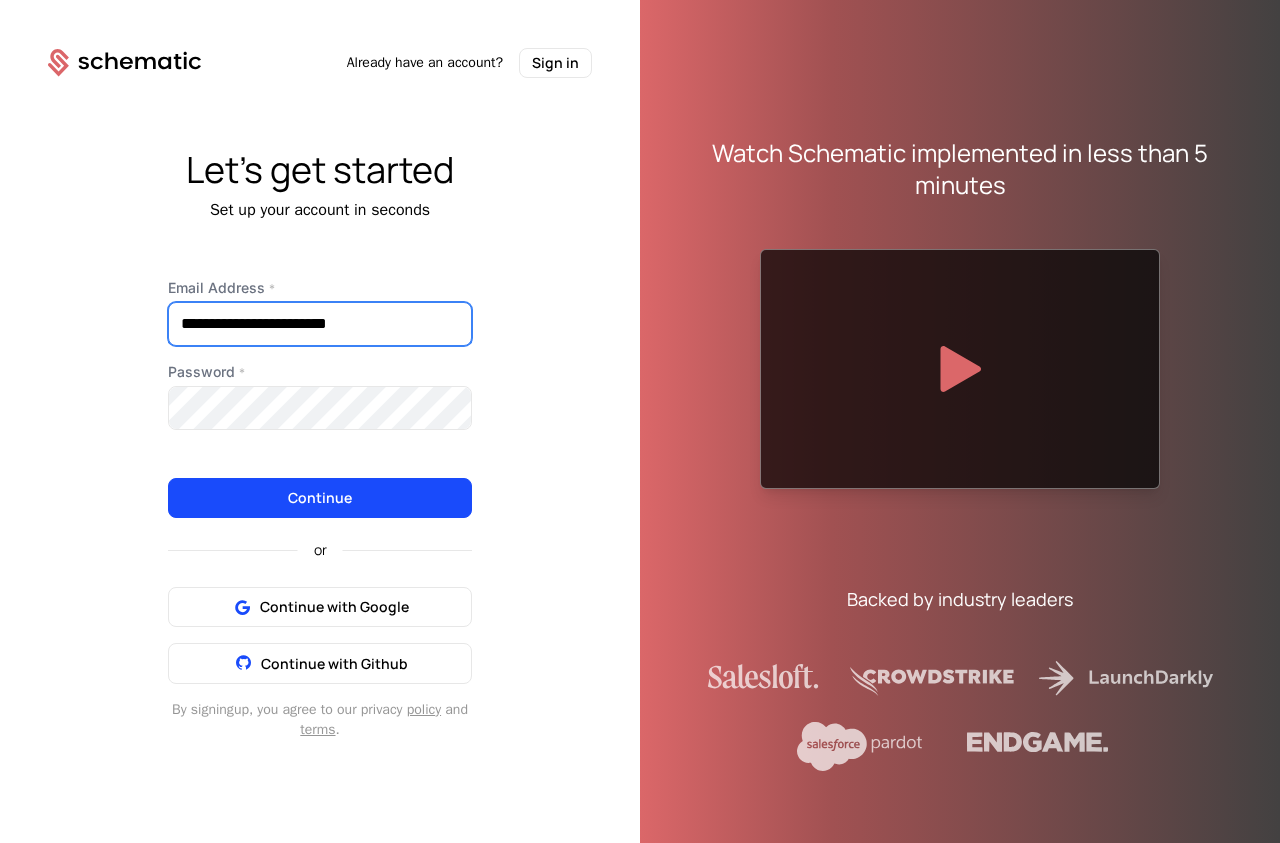 type on "**********" 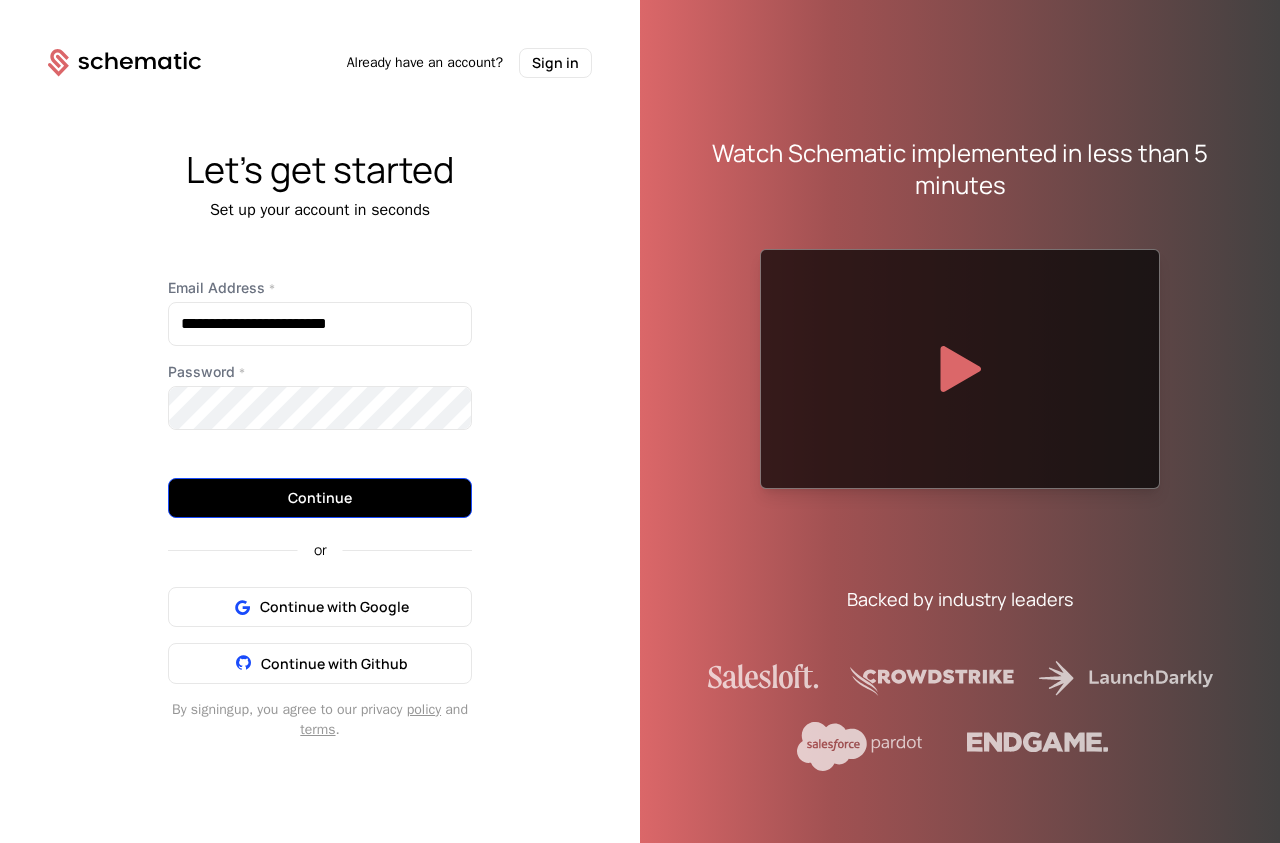 click on "Continue" at bounding box center [320, 498] 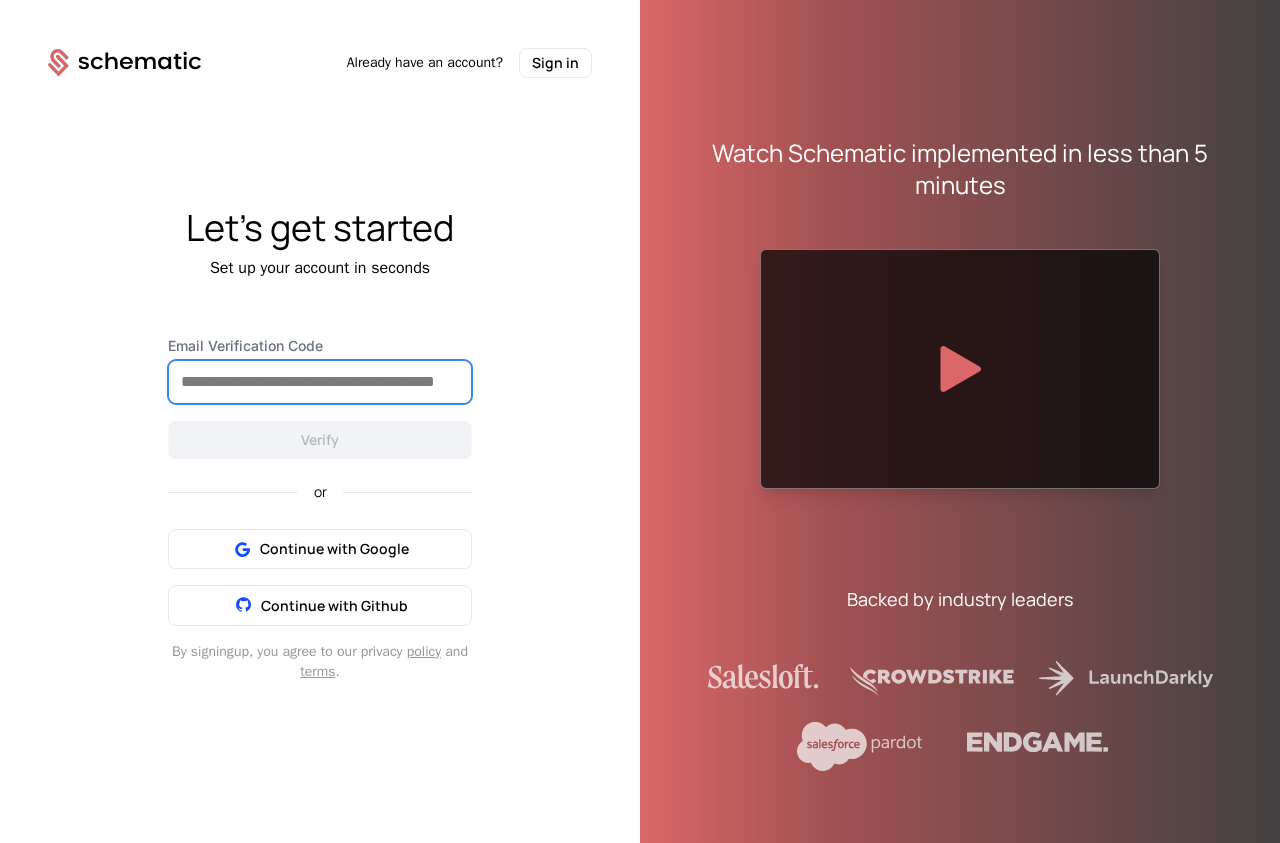 click on "Email Verification Code" at bounding box center (320, 382) 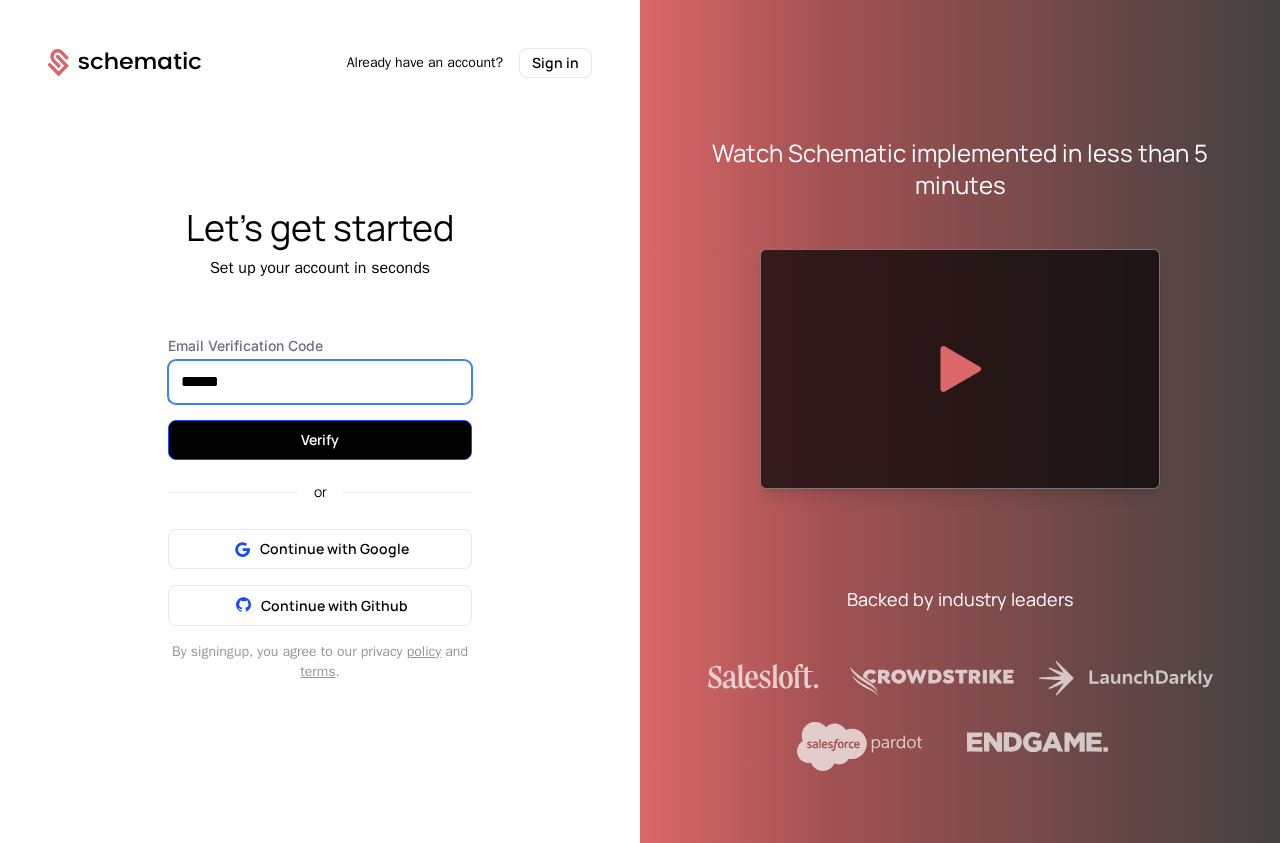 type on "******" 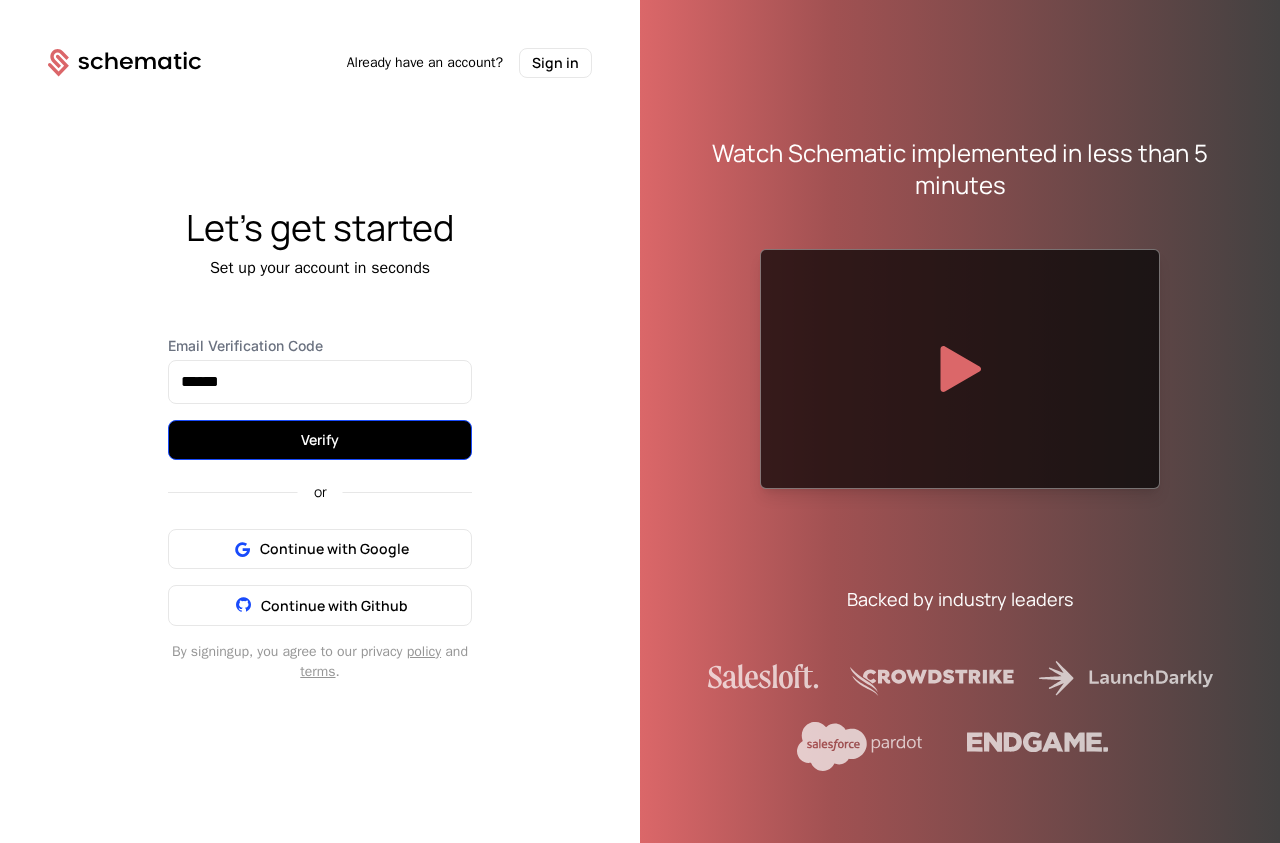 click on "Verify" at bounding box center (320, 440) 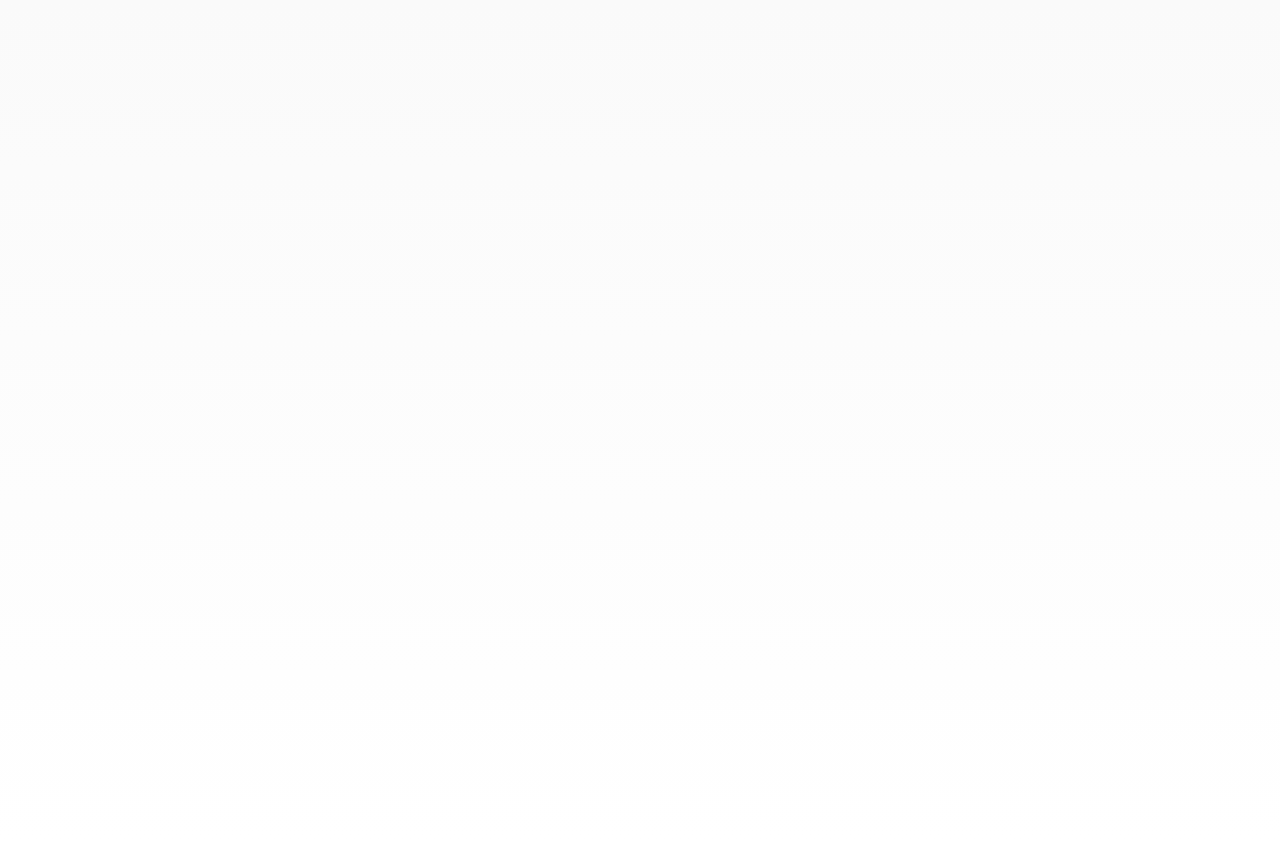 scroll, scrollTop: 0, scrollLeft: 0, axis: both 